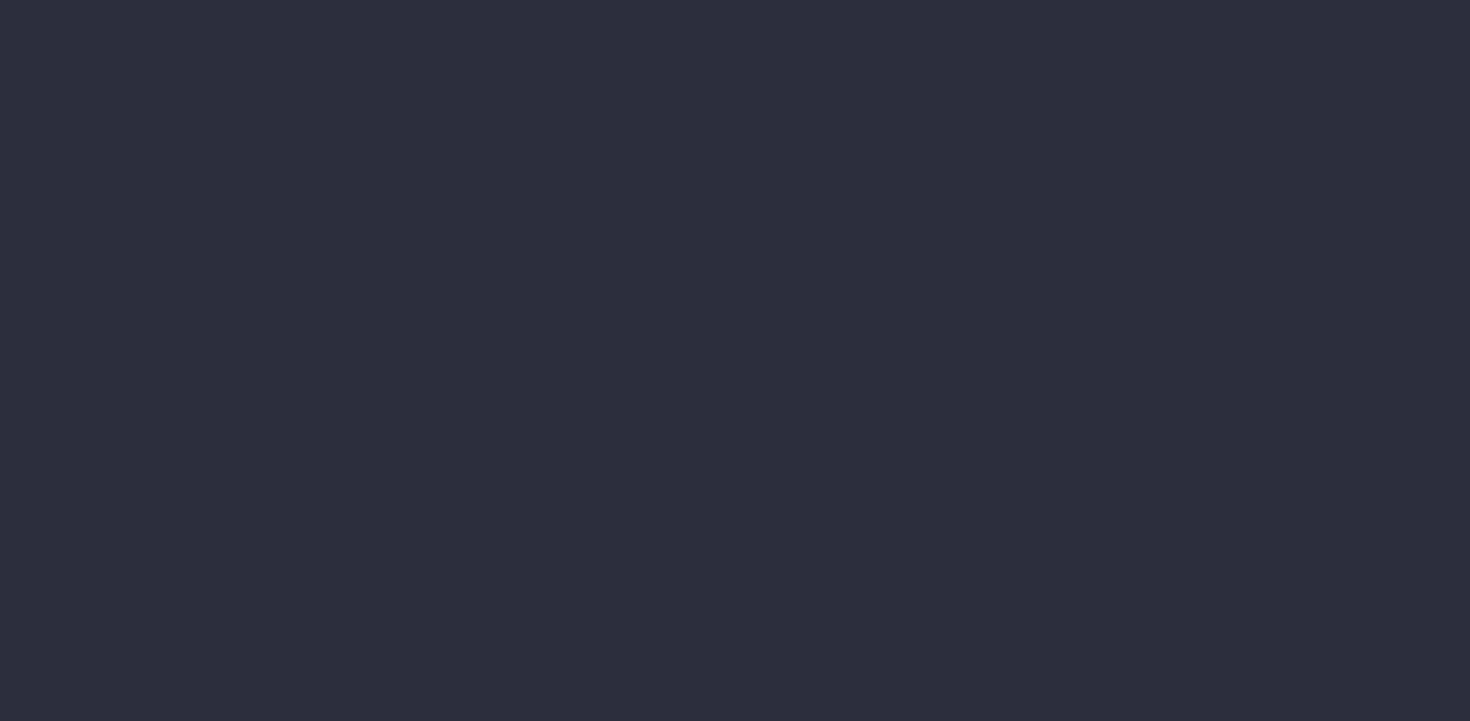 scroll, scrollTop: 0, scrollLeft: 0, axis: both 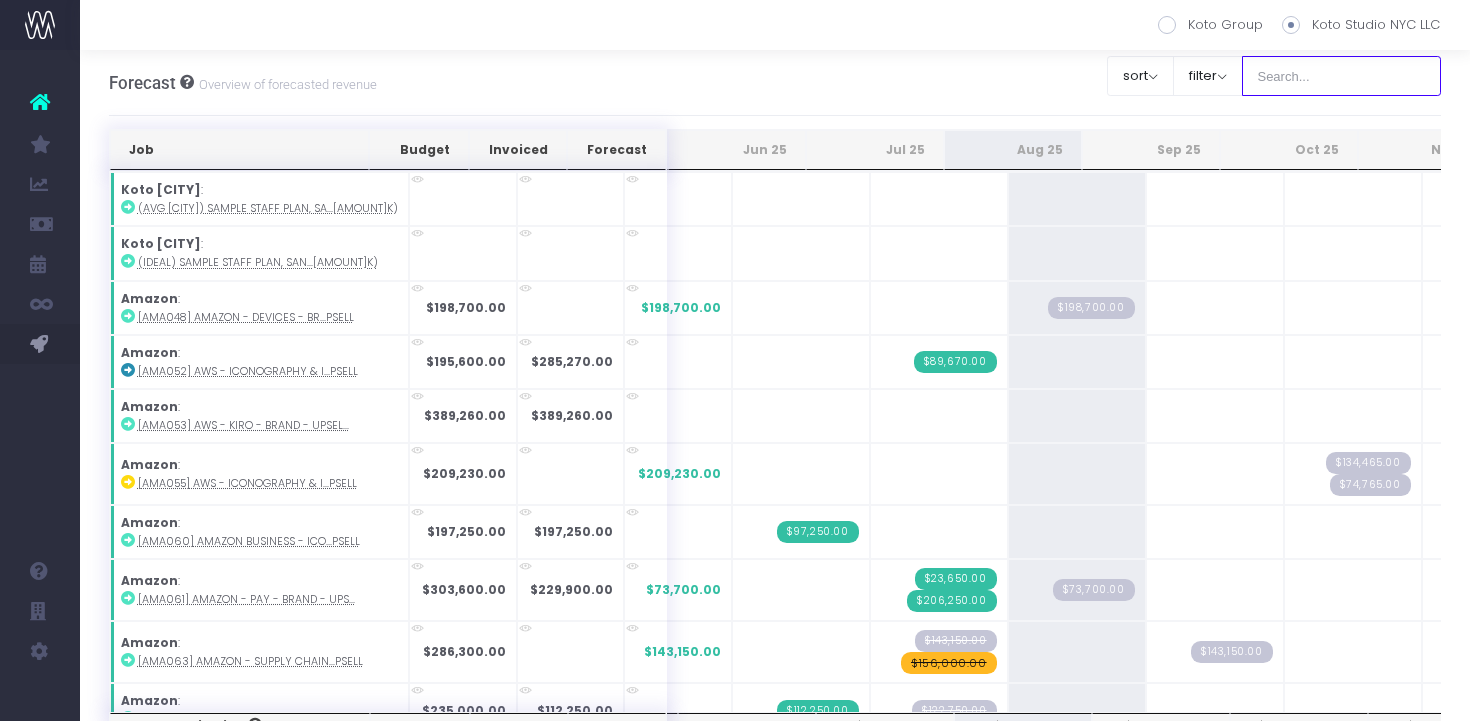 click at bounding box center (1342, 76) 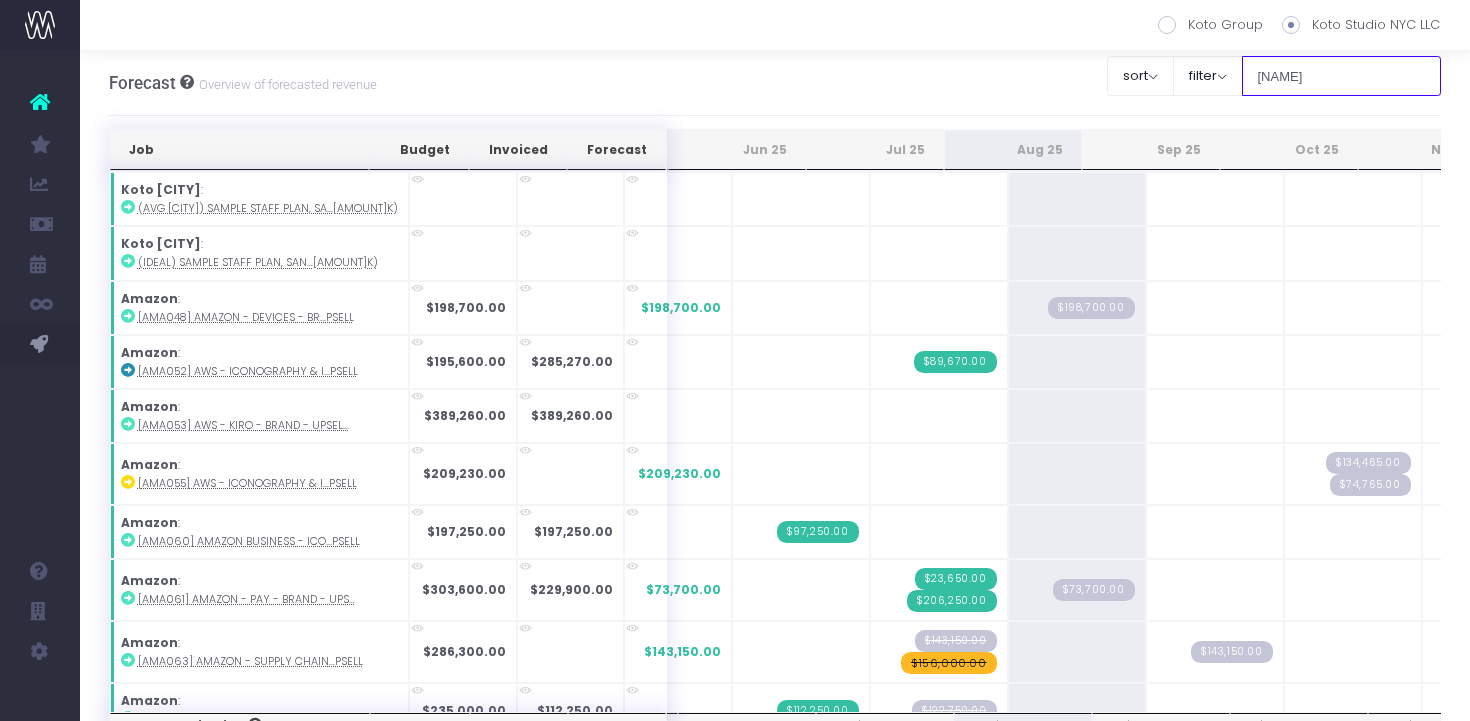 type on "[PERSON]" 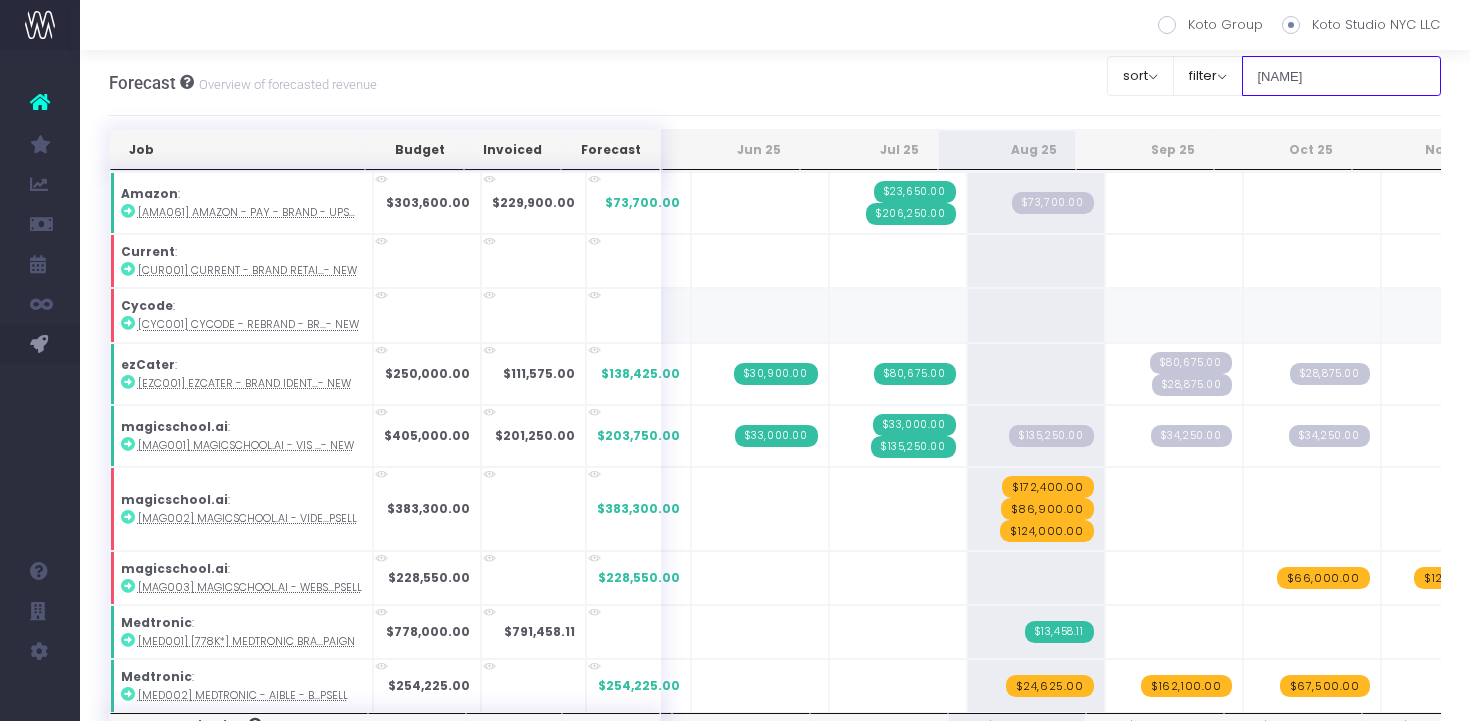 scroll, scrollTop: 163, scrollLeft: 0, axis: vertical 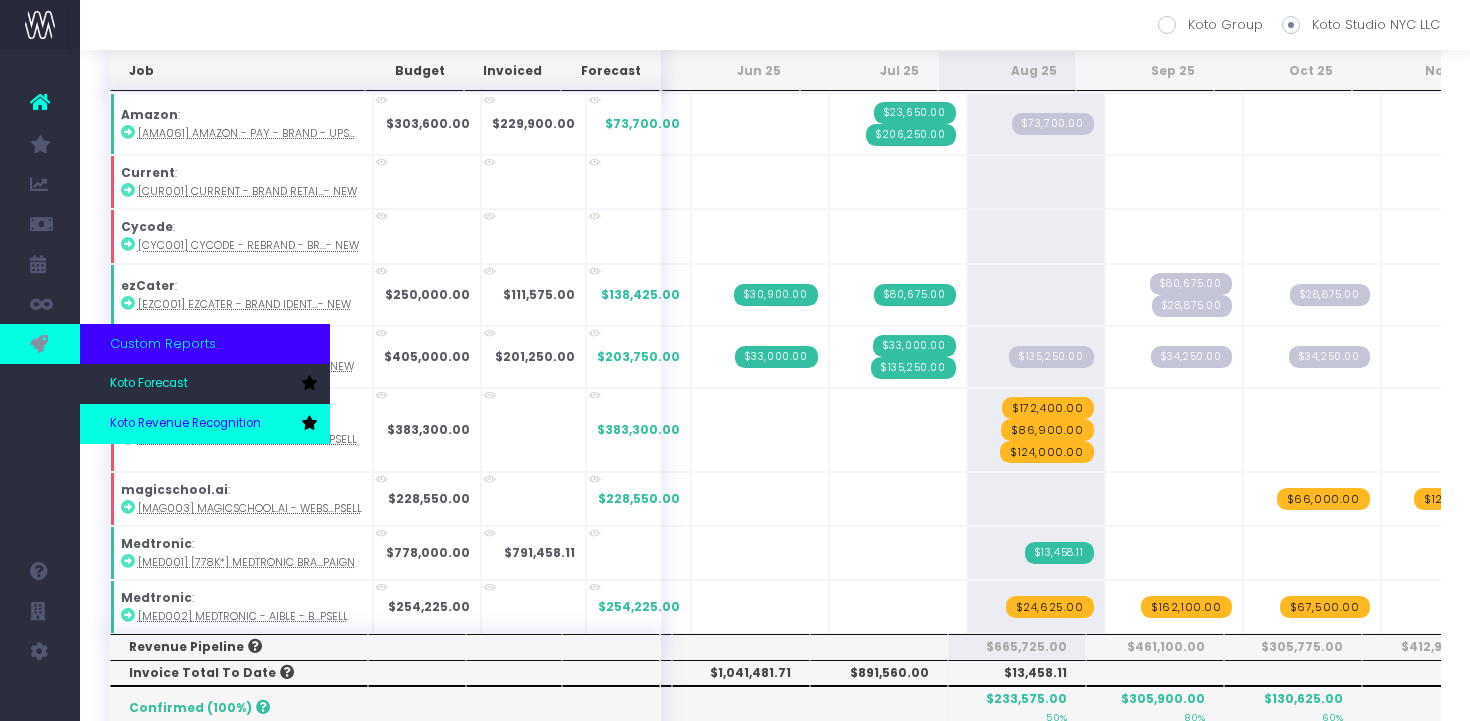 click on "Koto Revenue Recognition" at bounding box center [185, 424] 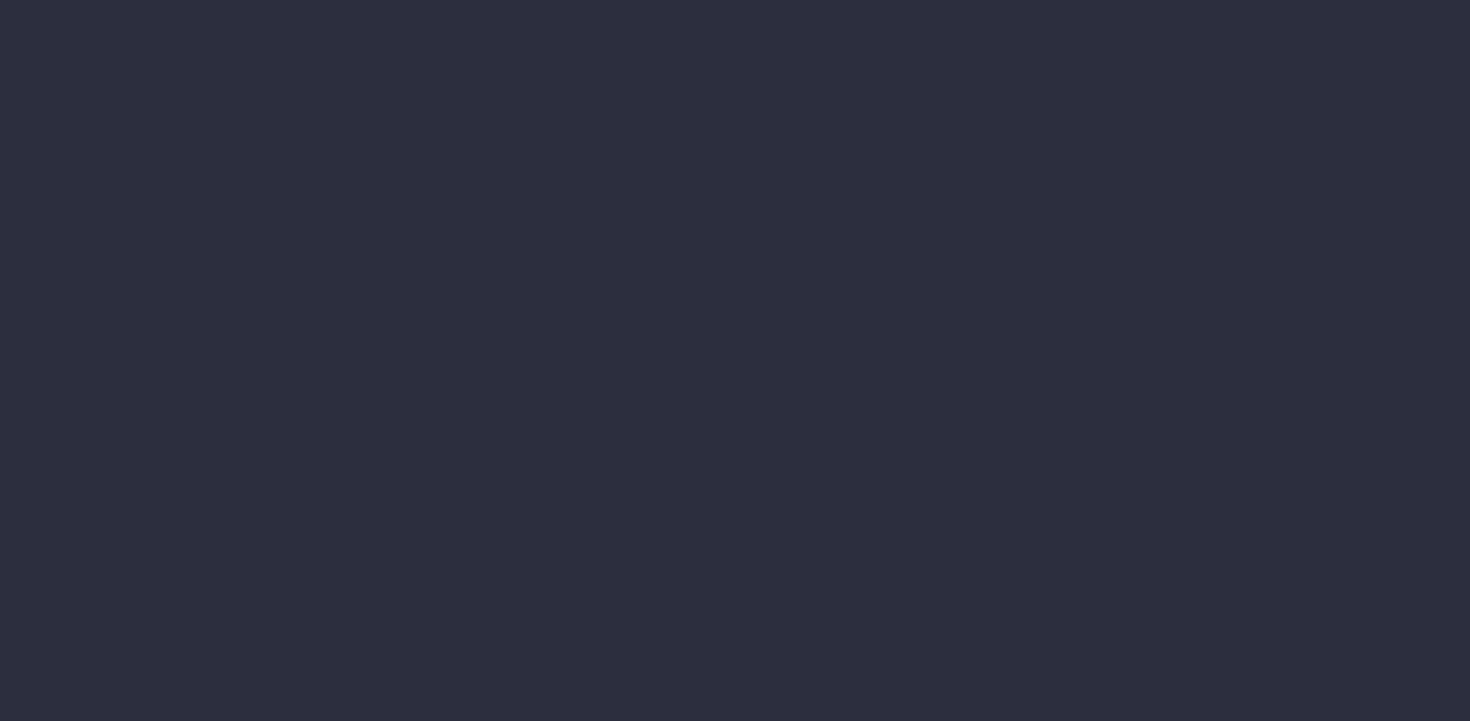 scroll, scrollTop: 0, scrollLeft: 0, axis: both 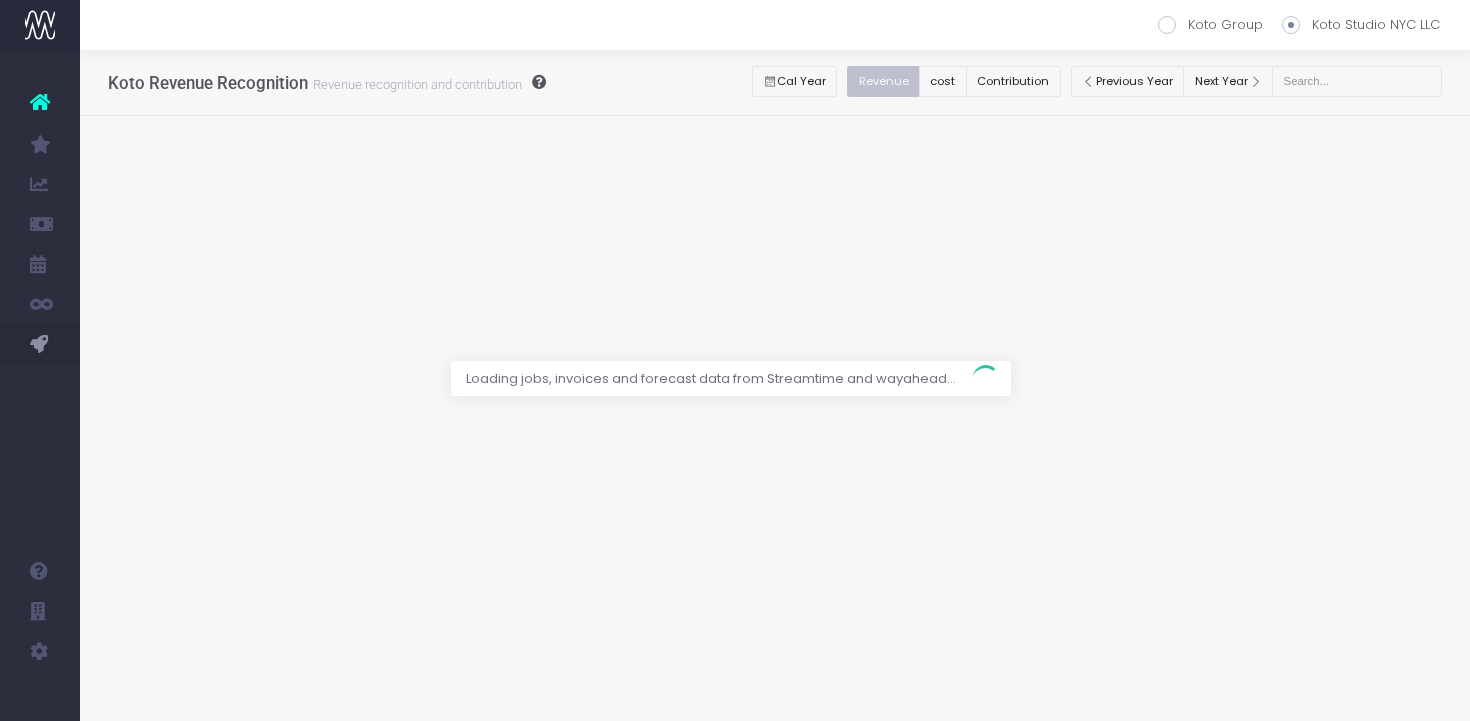 click at bounding box center [735, 360] 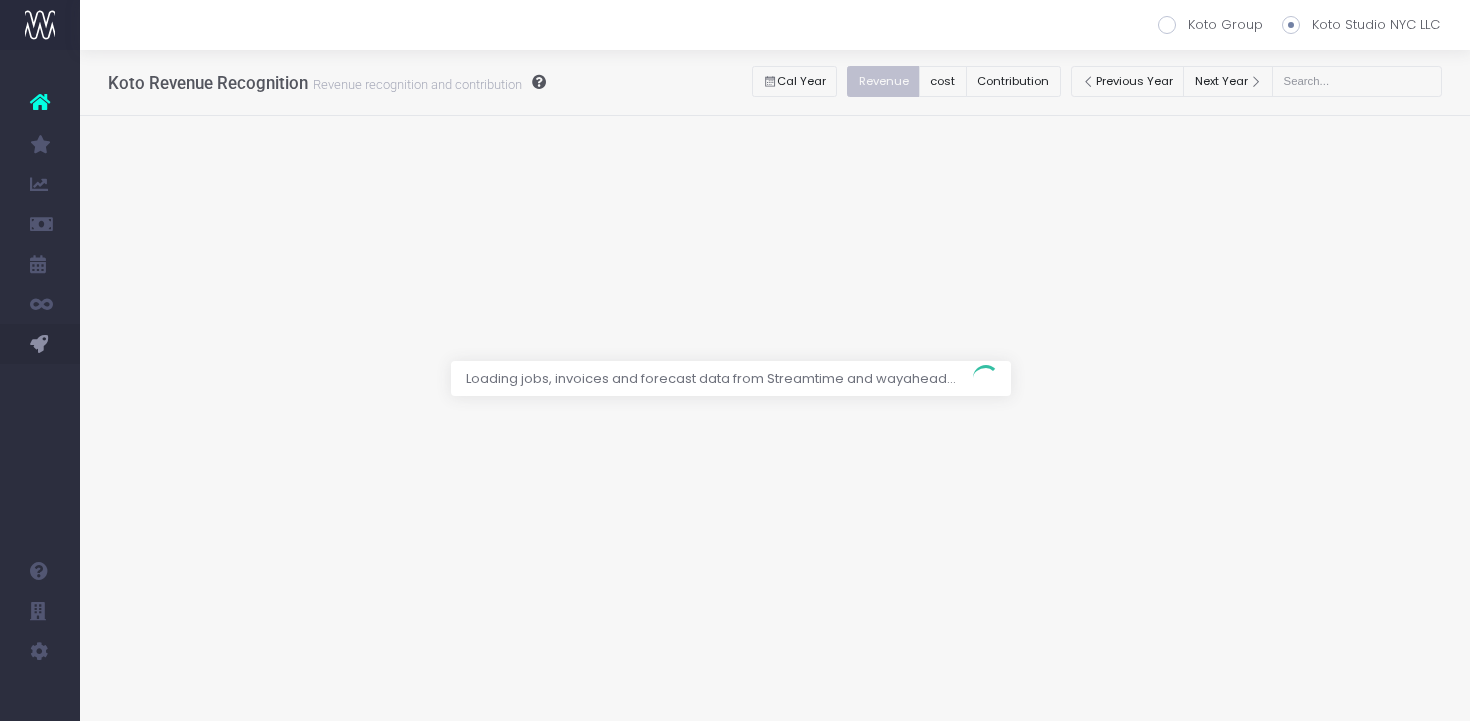 click at bounding box center [735, 360] 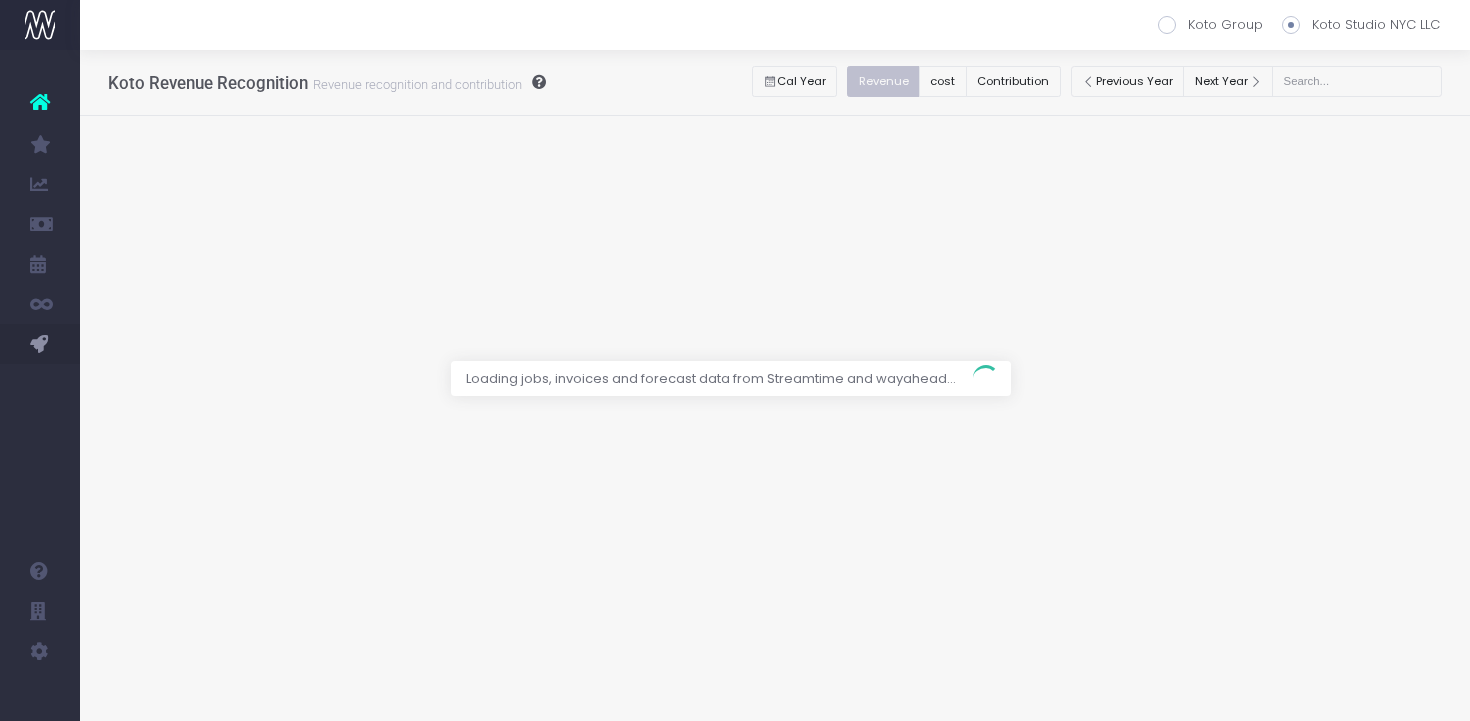 click at bounding box center (735, 360) 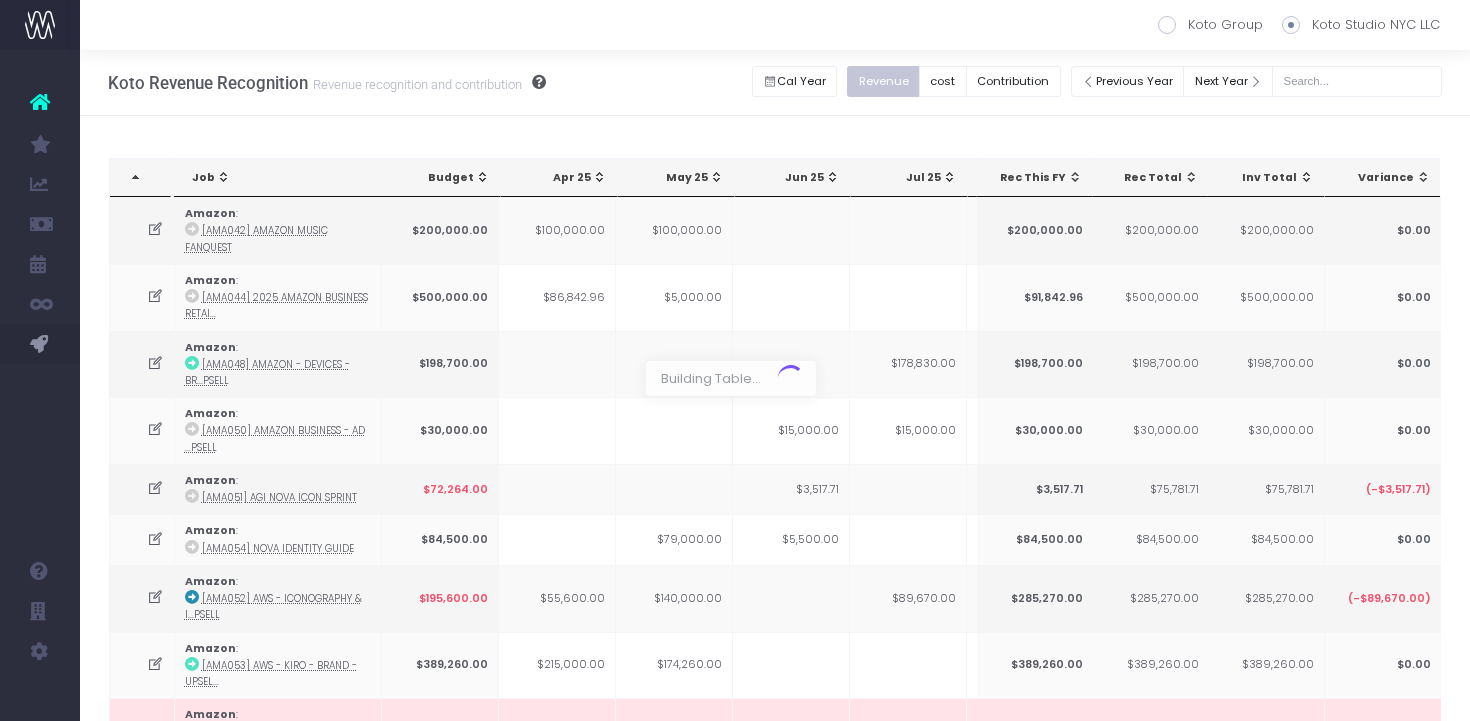click at bounding box center [735, 360] 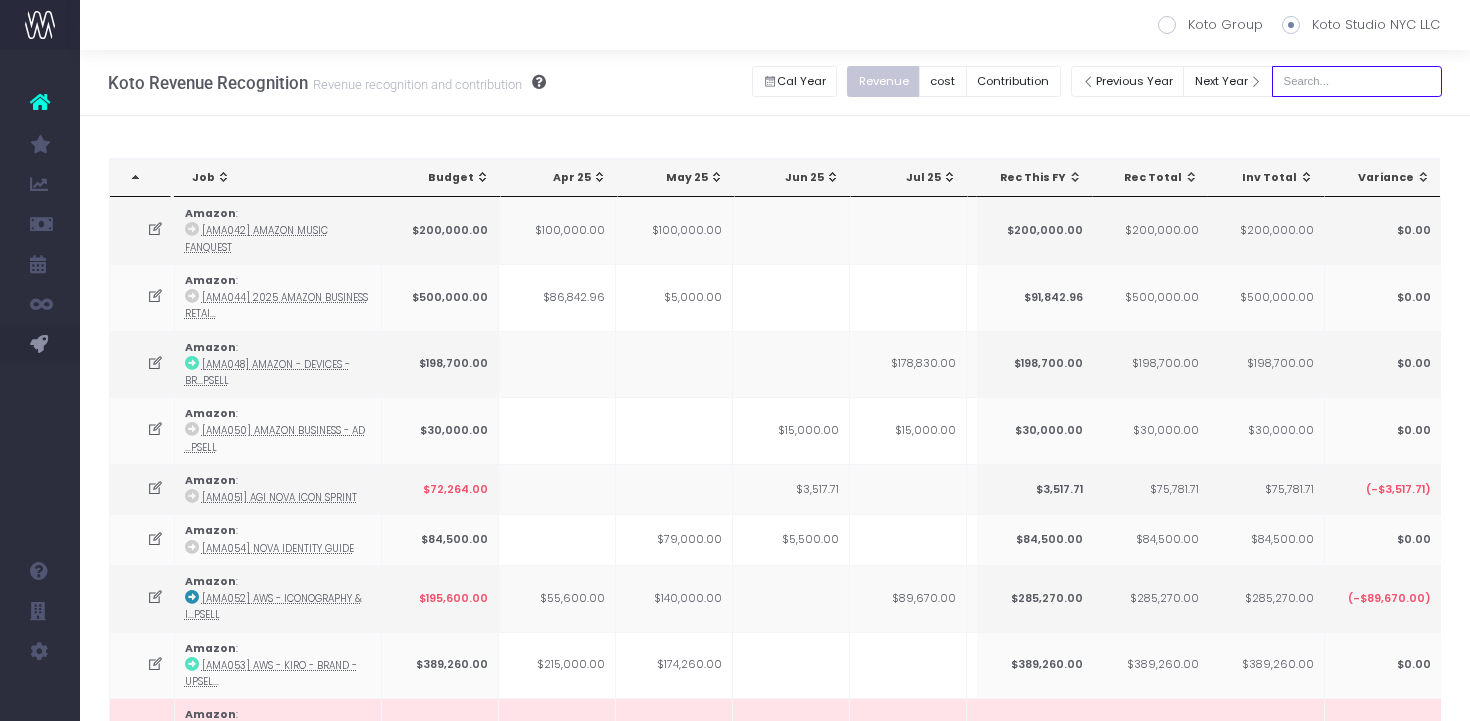 click at bounding box center [1357, 81] 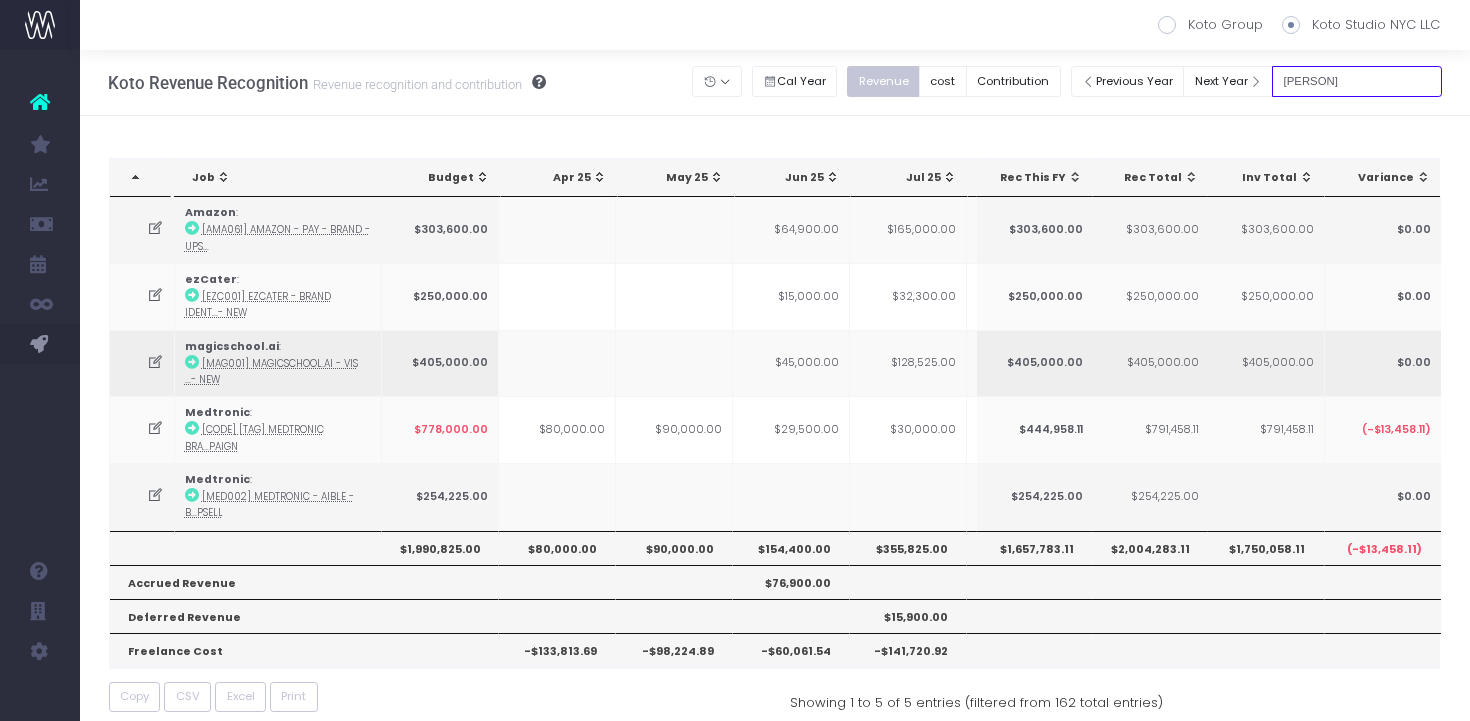 scroll, scrollTop: 0, scrollLeft: 17, axis: horizontal 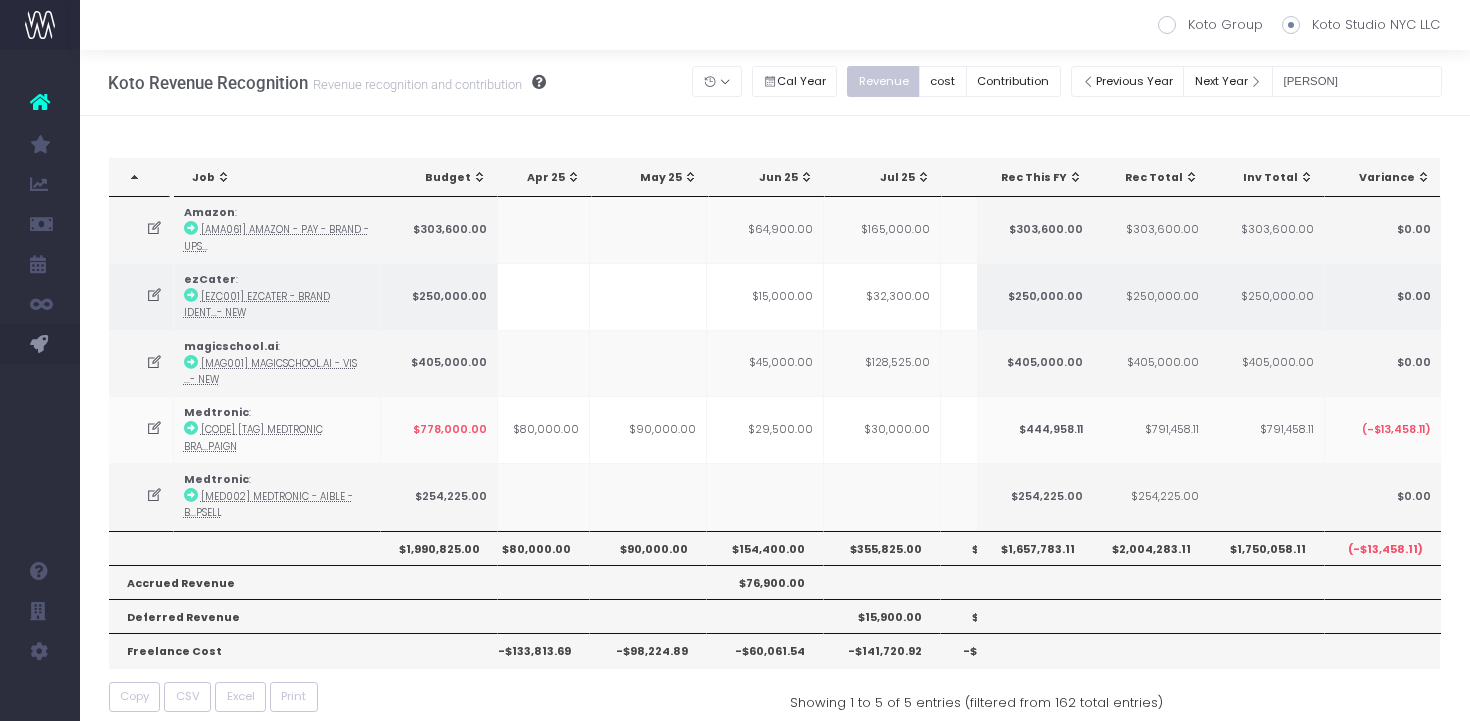 click on "$32,300.00" at bounding box center (882, 296) 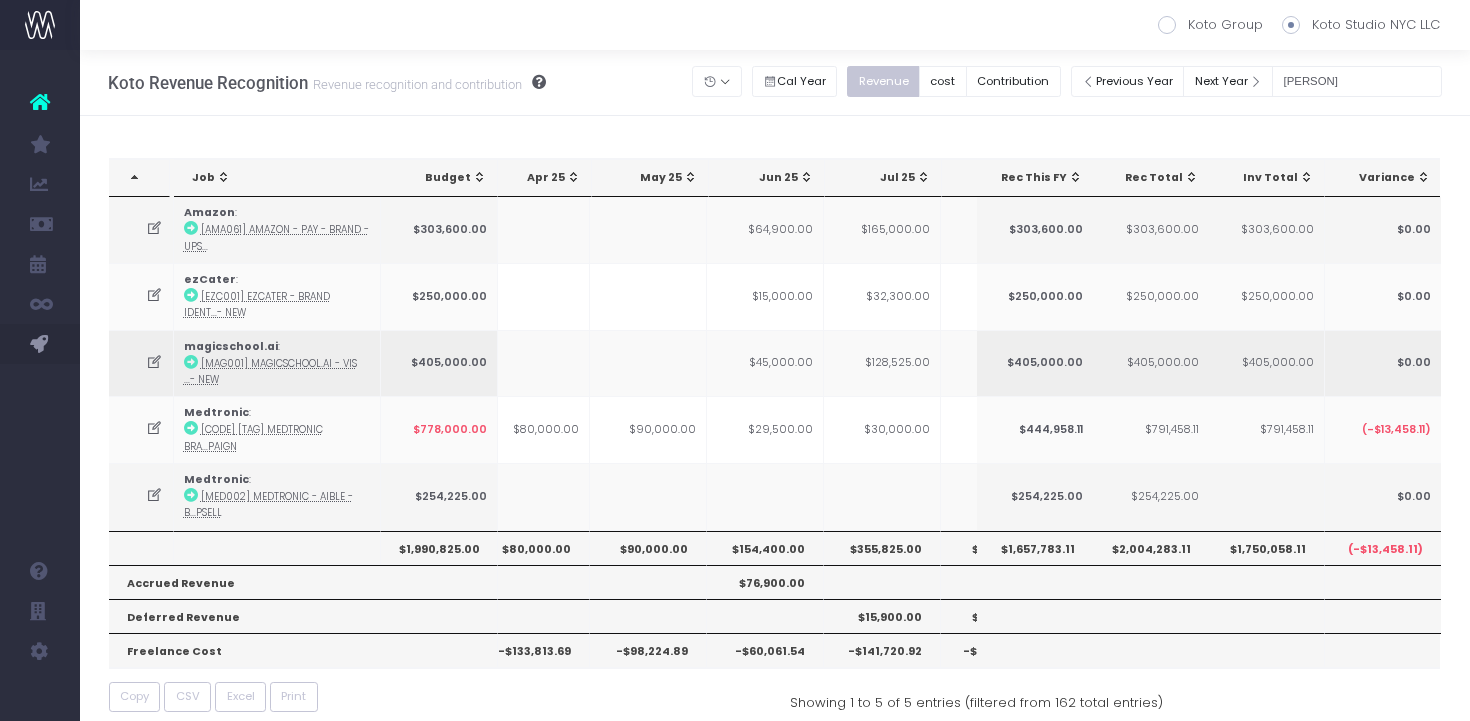 click on "$128,525.00" at bounding box center (882, 363) 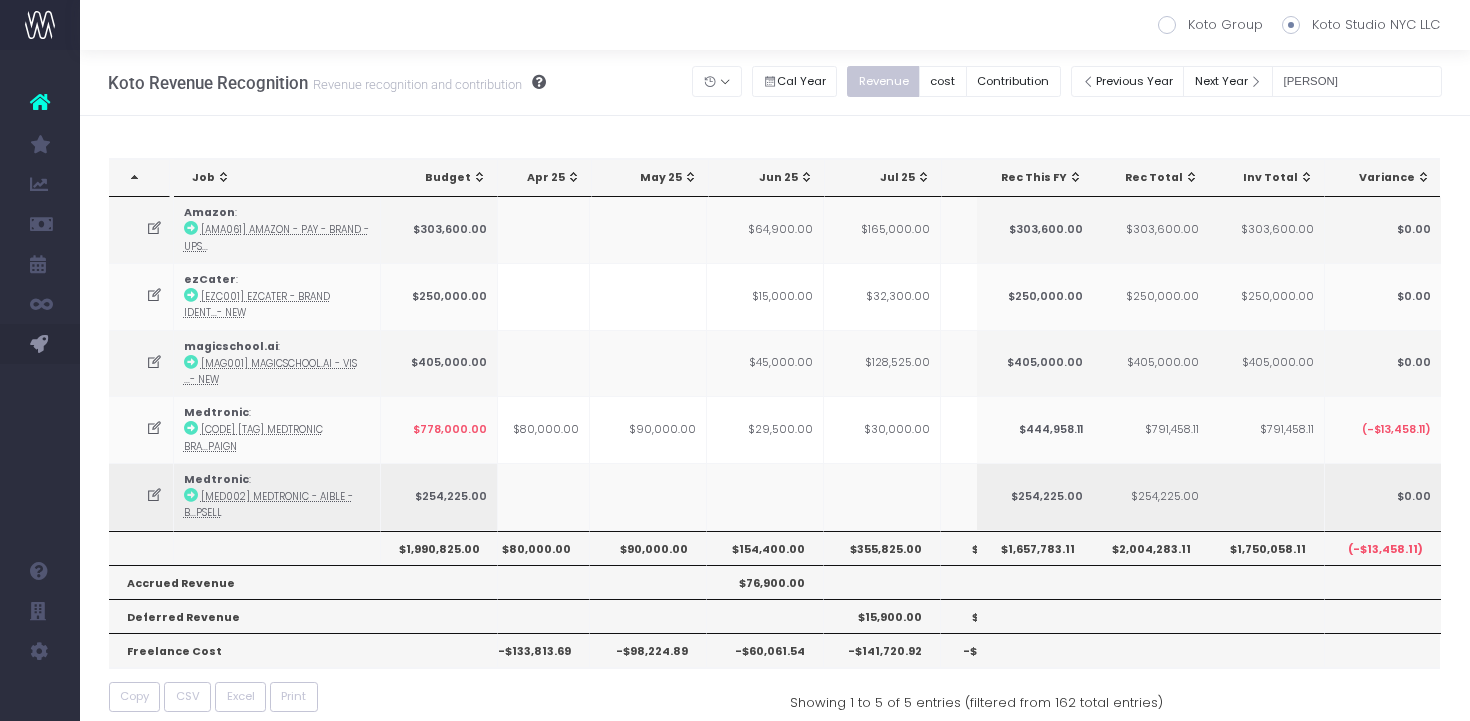 scroll, scrollTop: 0, scrollLeft: 99, axis: horizontal 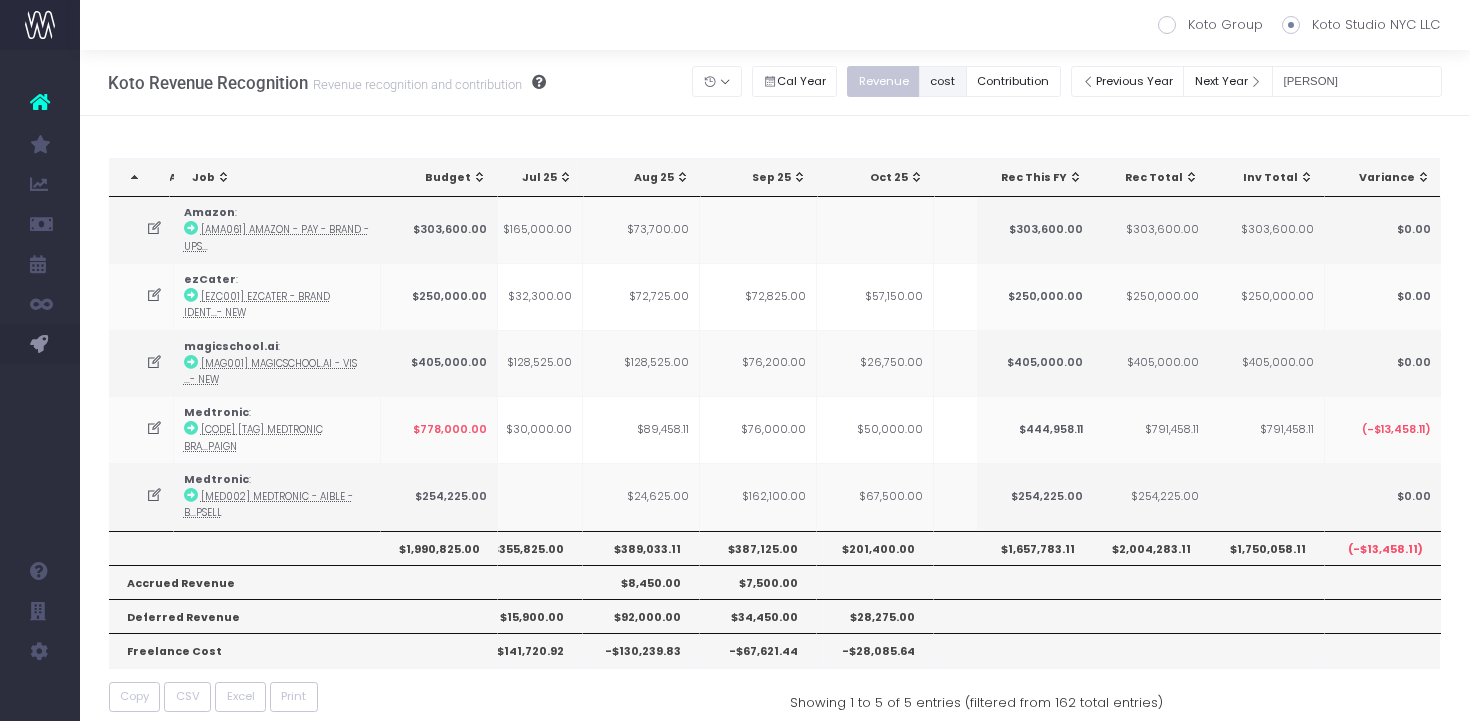 click on "cost" at bounding box center (943, 81) 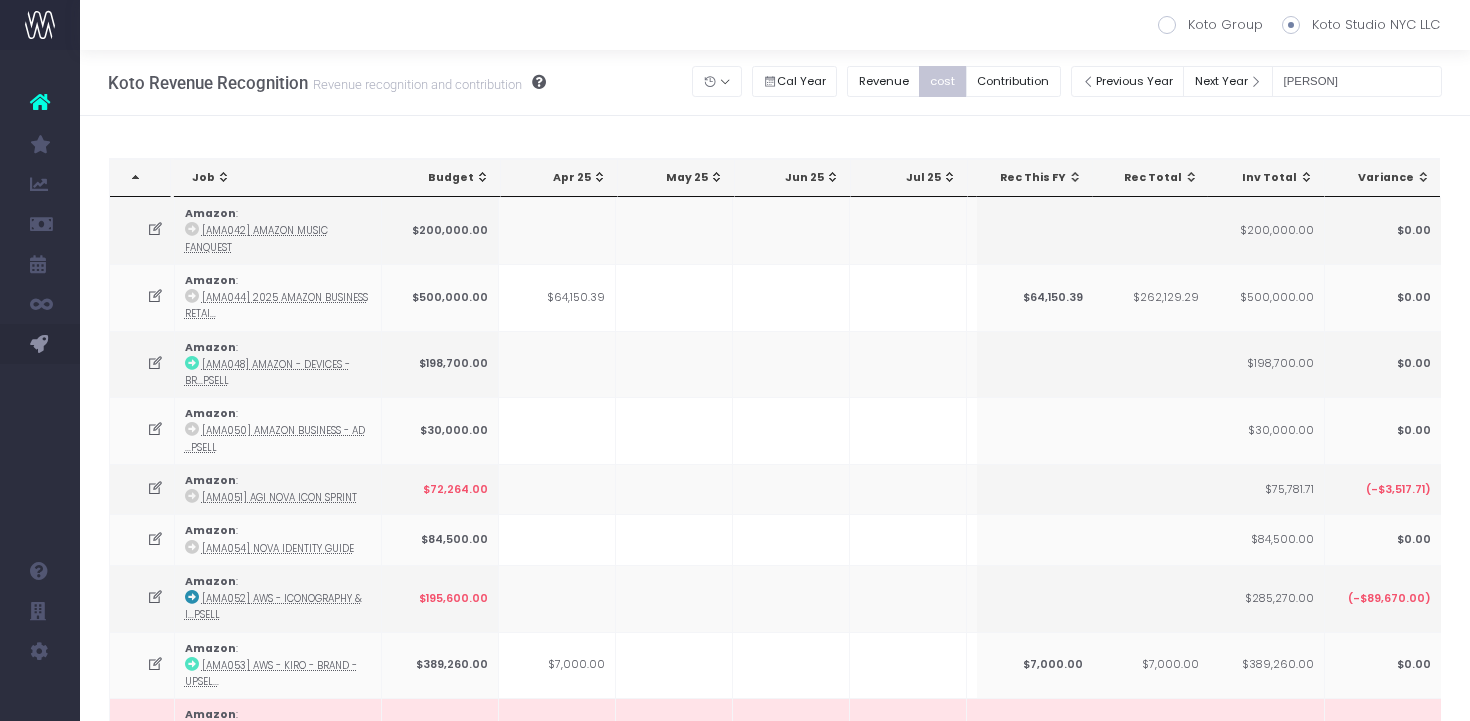 click on "Jul 25" at bounding box center [913, 178] 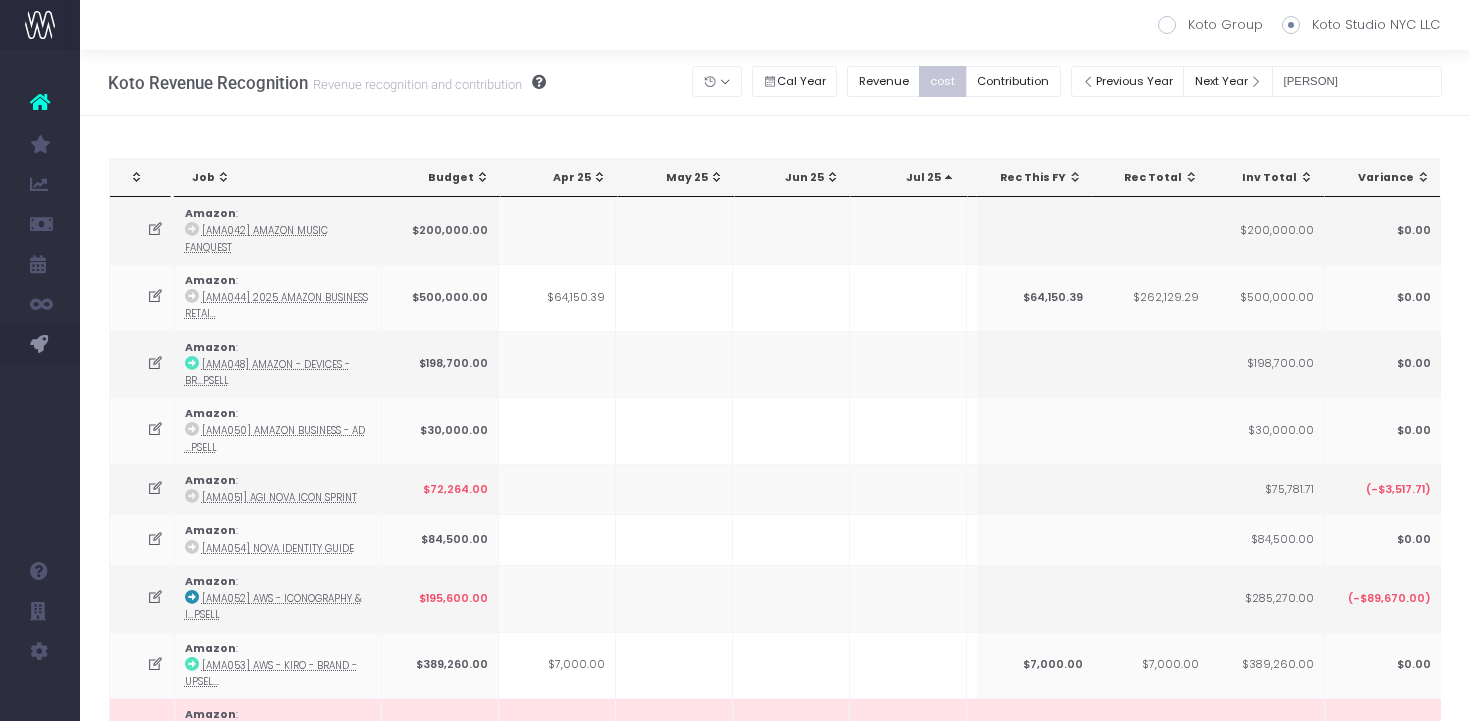 click on "Jul 25" at bounding box center (913, 178) 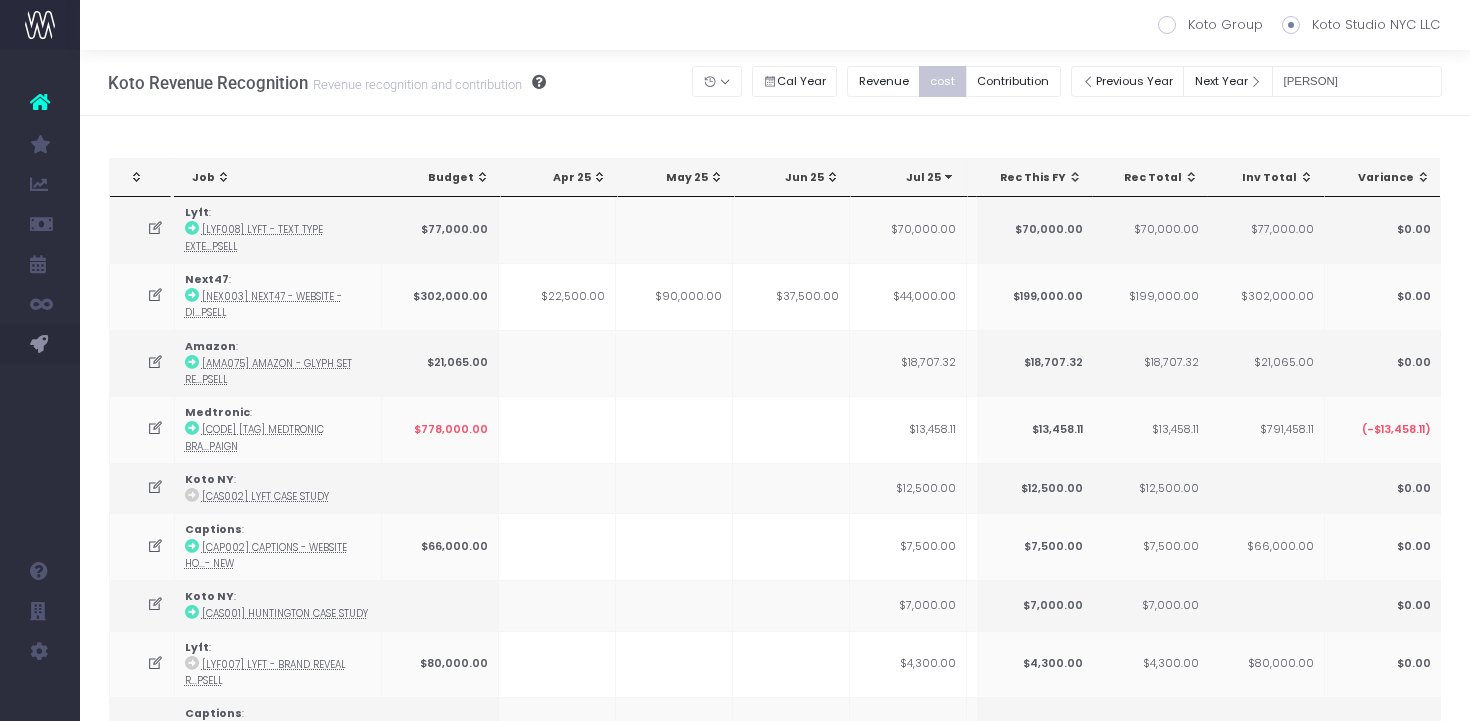 click on "Jul 25" at bounding box center [913, 178] 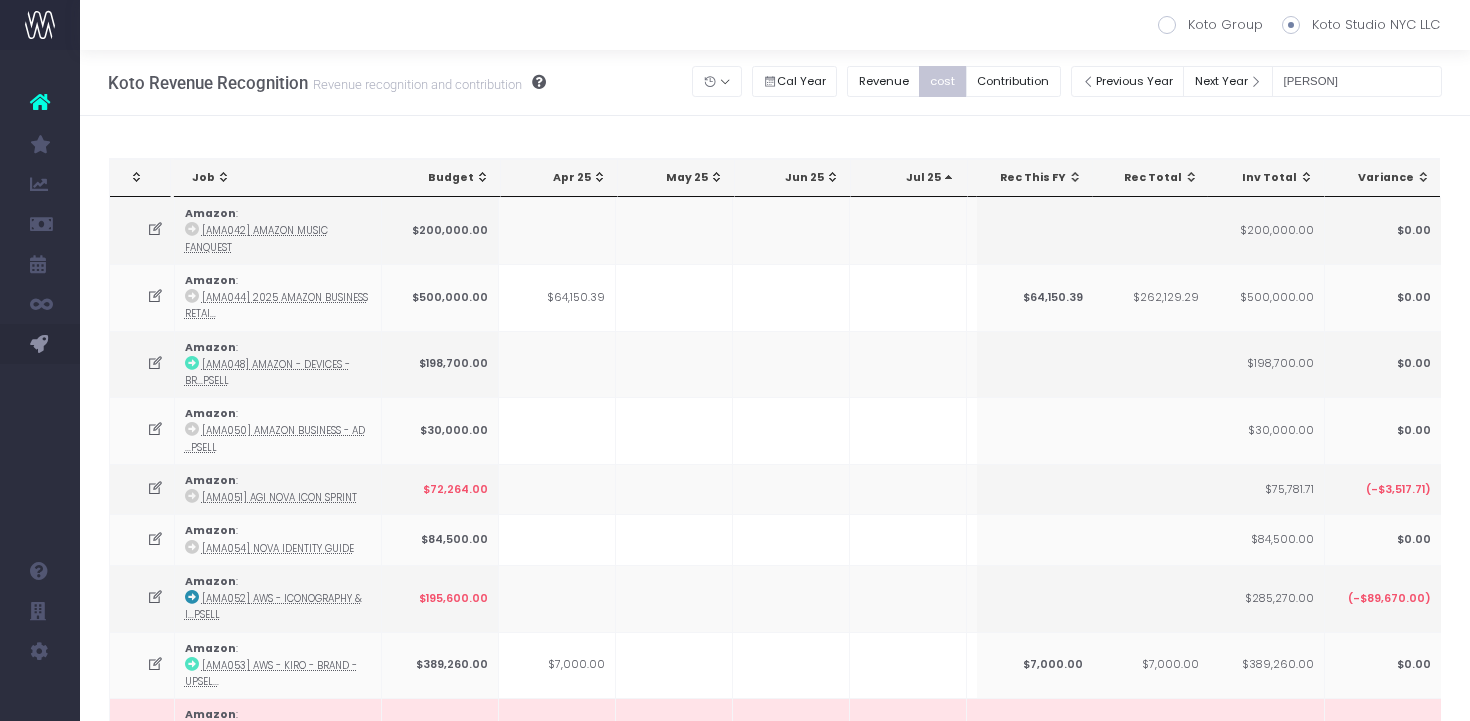 click on "Jul 25" at bounding box center [913, 178] 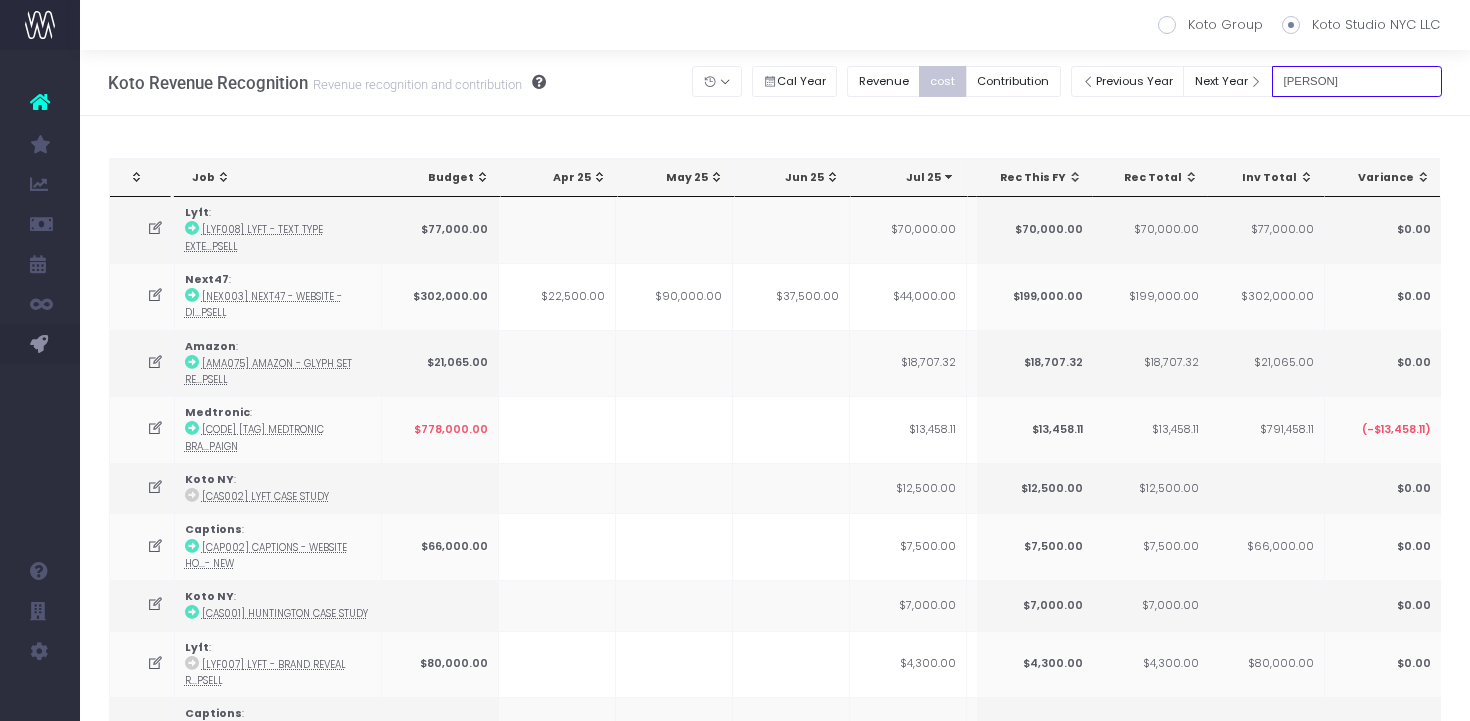 click on "[PERSON]" at bounding box center [1357, 81] 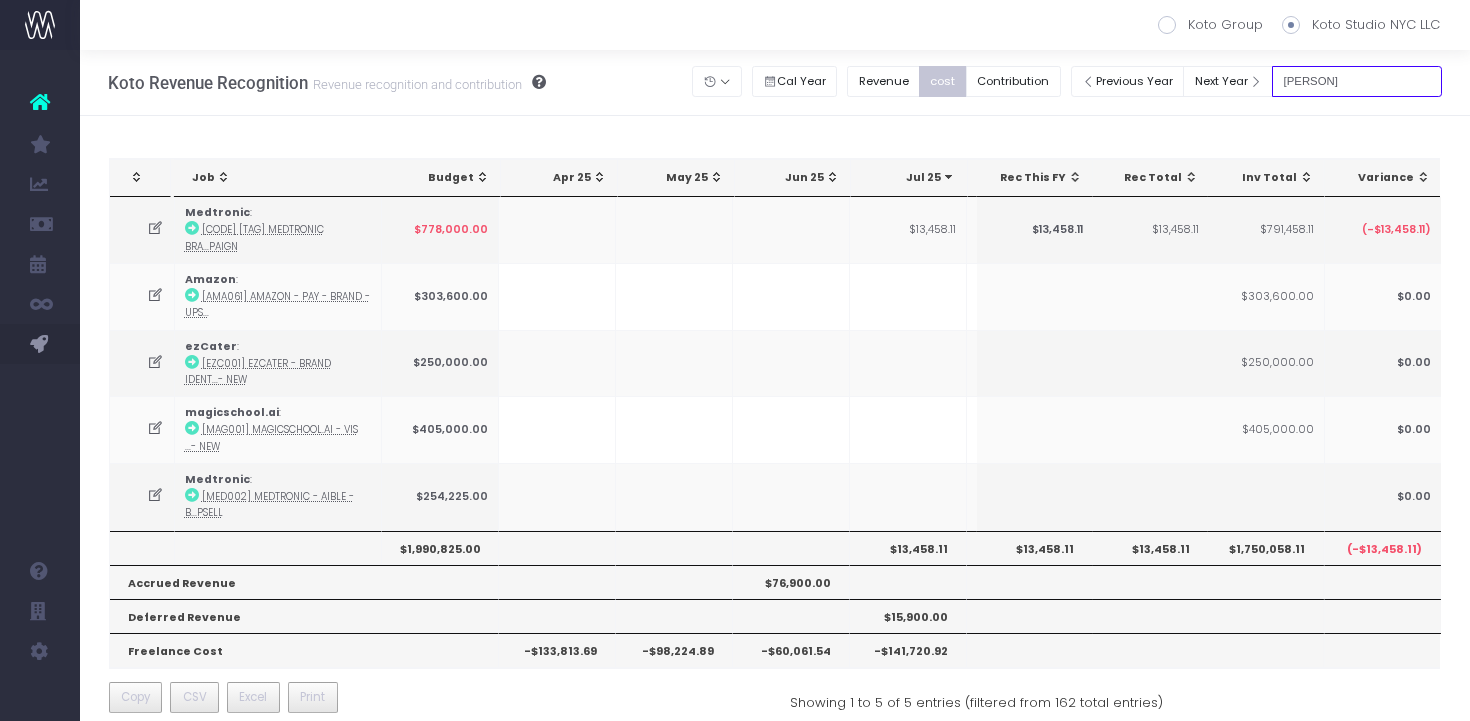 click on "[PERSON]" at bounding box center (1357, 81) 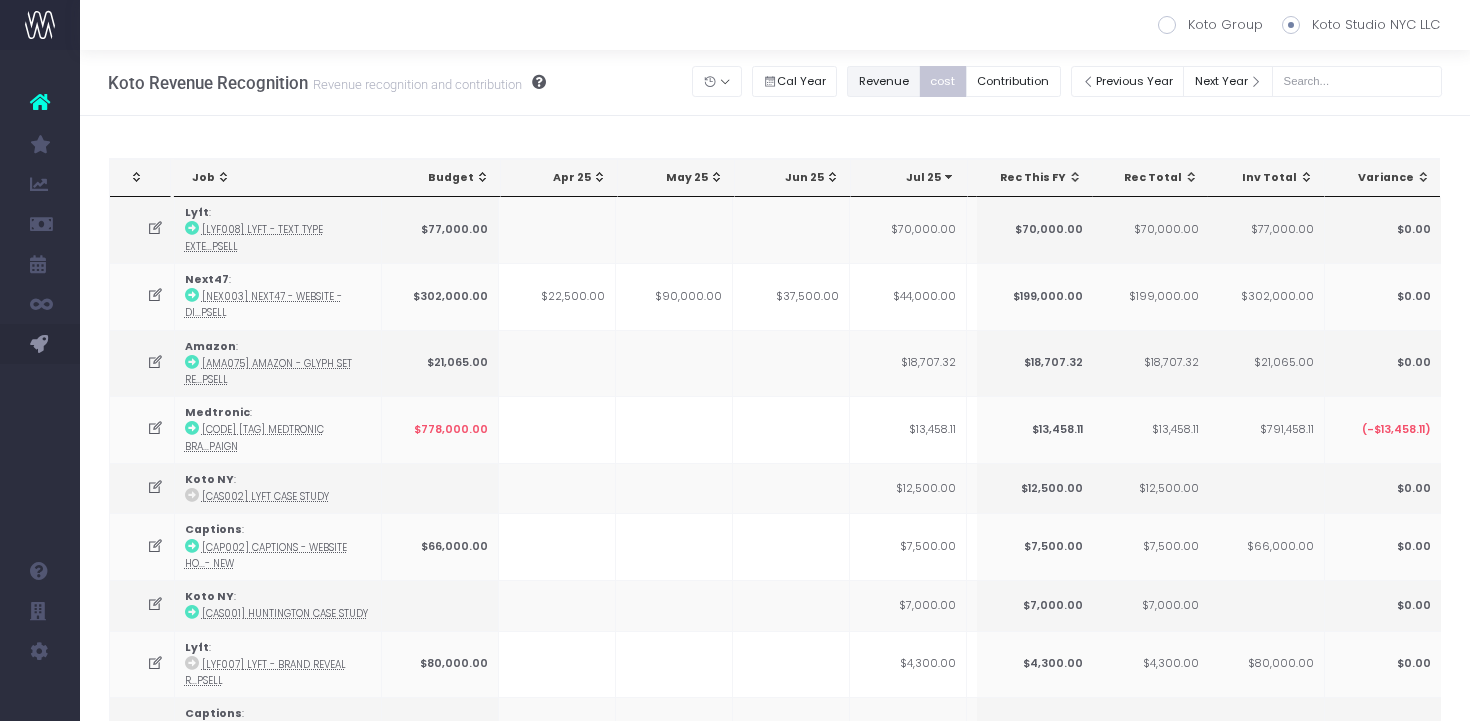 click on "Revenue" at bounding box center [883, 81] 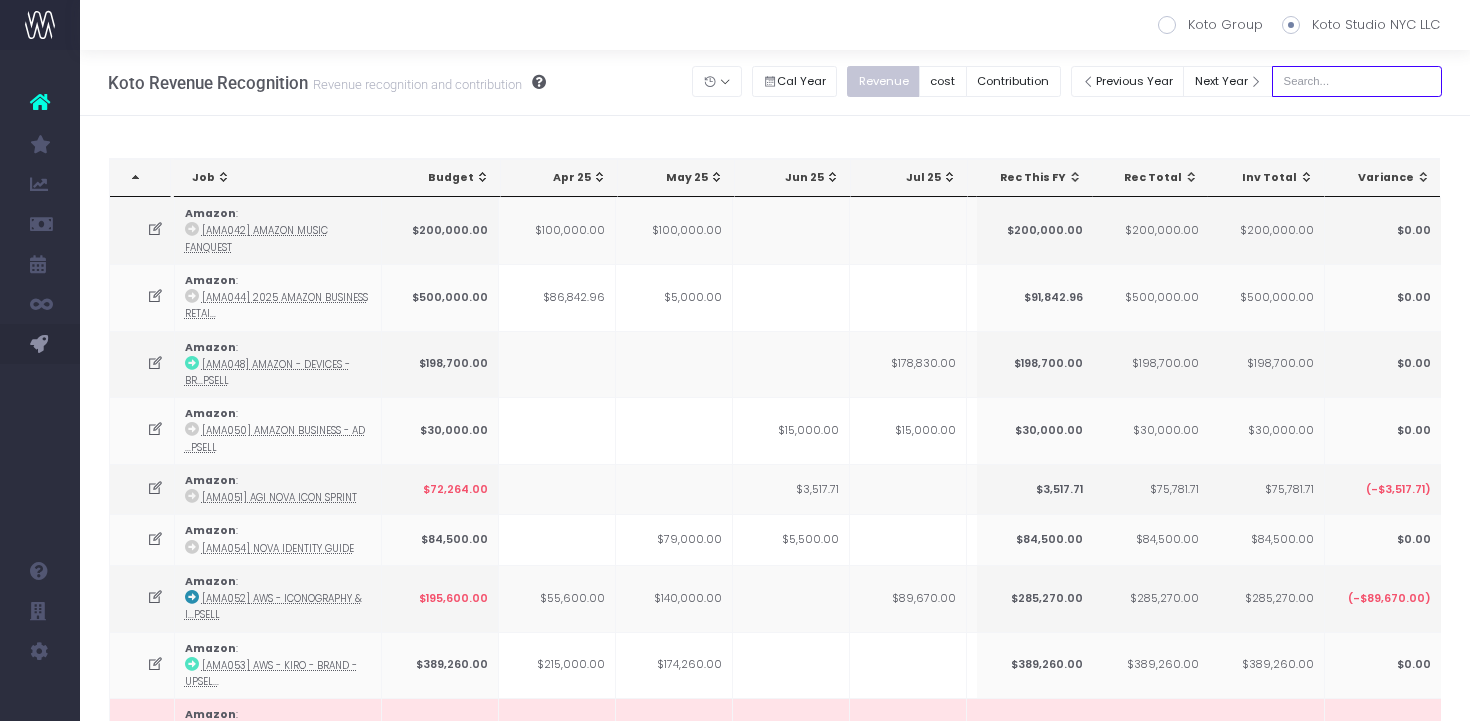 click at bounding box center (1357, 81) 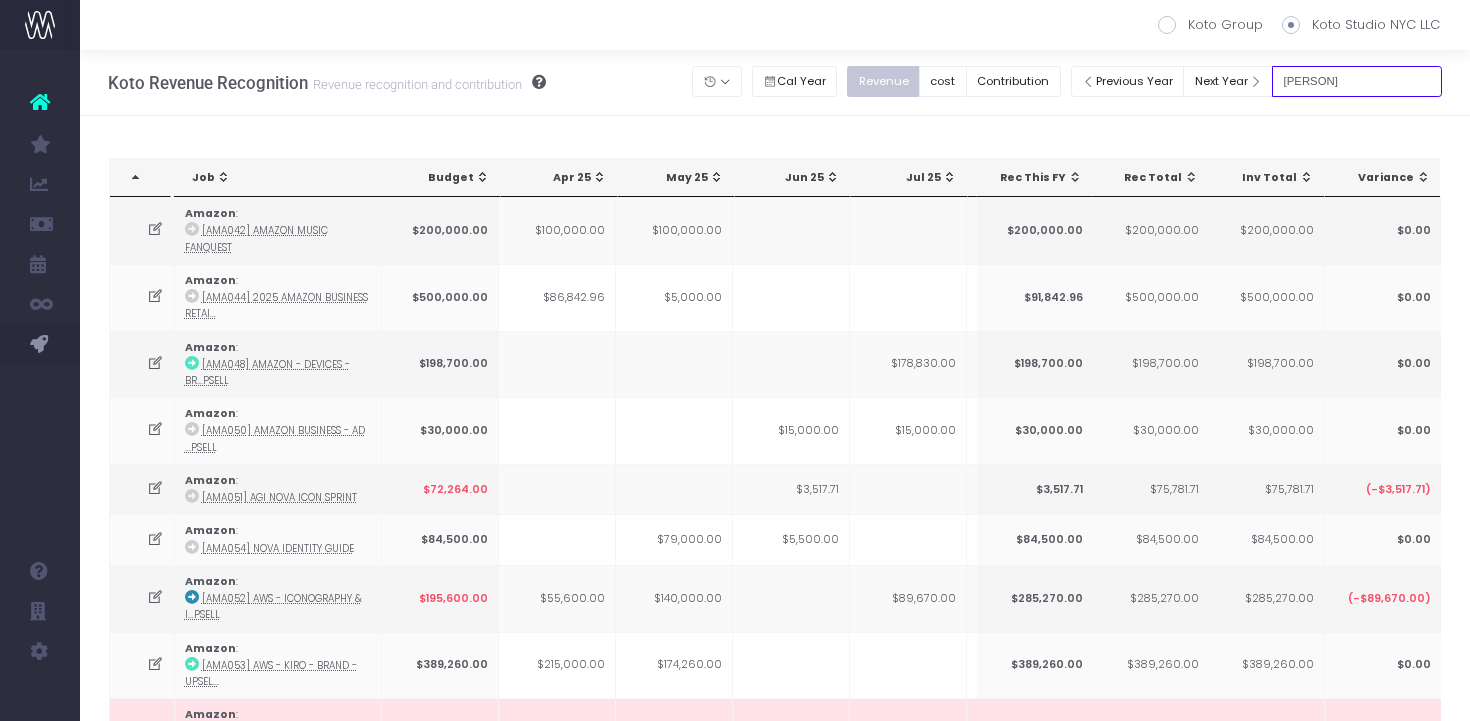 type on "[PERSON]" 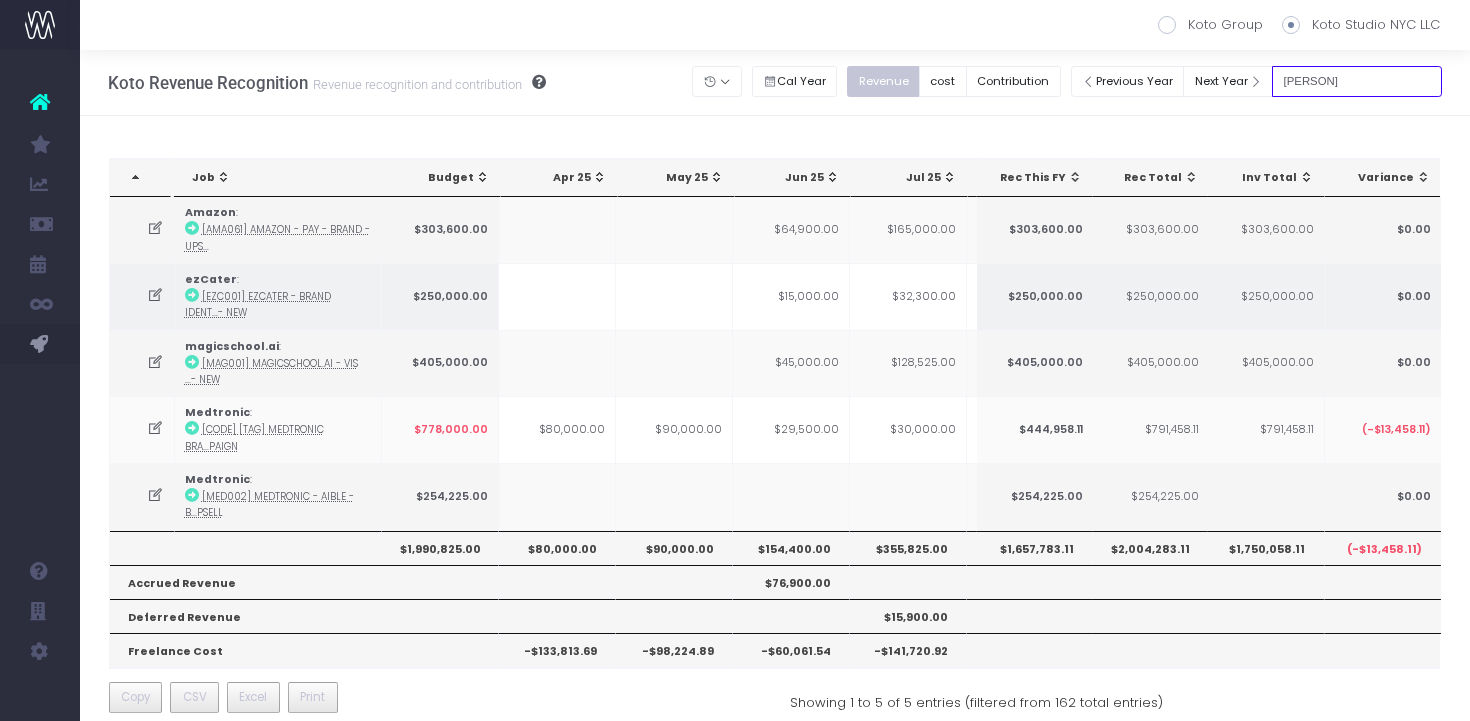 scroll, scrollTop: 0, scrollLeft: 41, axis: horizontal 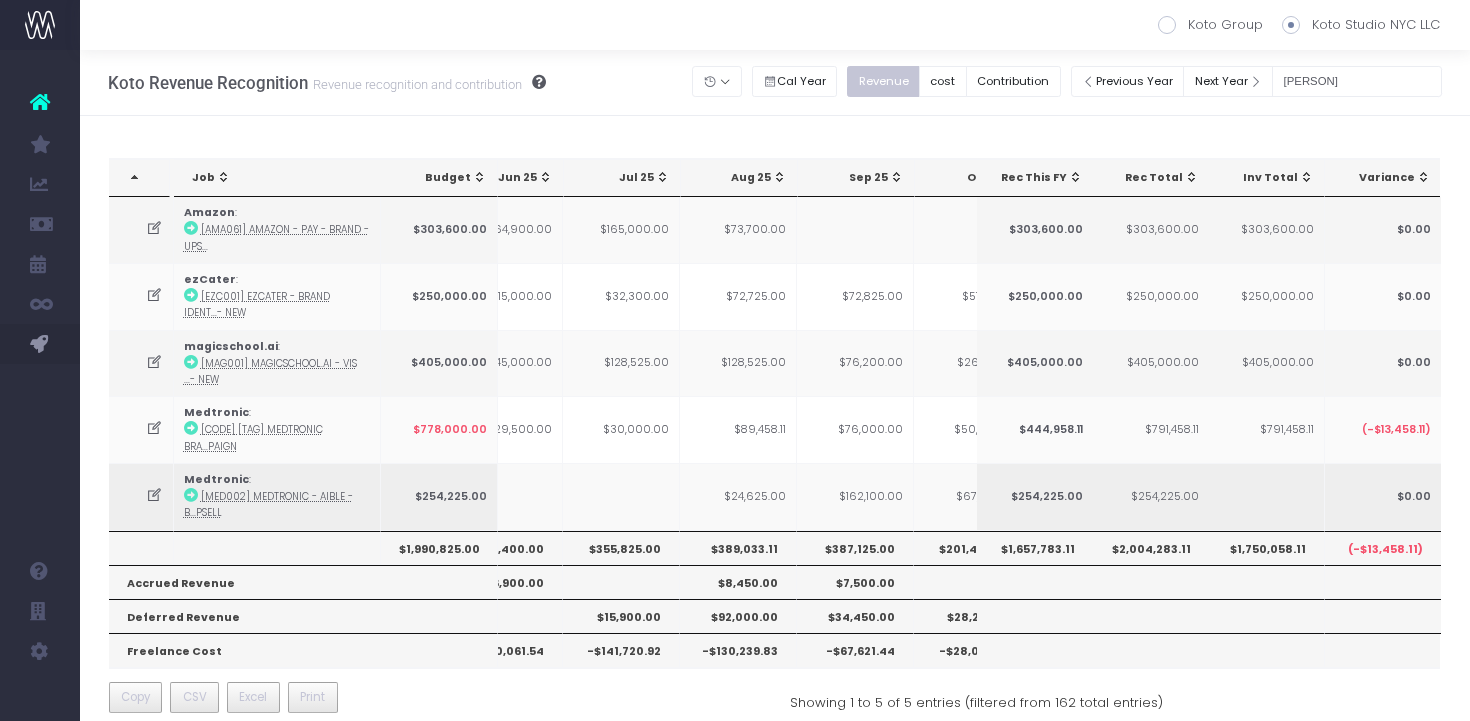 click at bounding box center (141, 496) 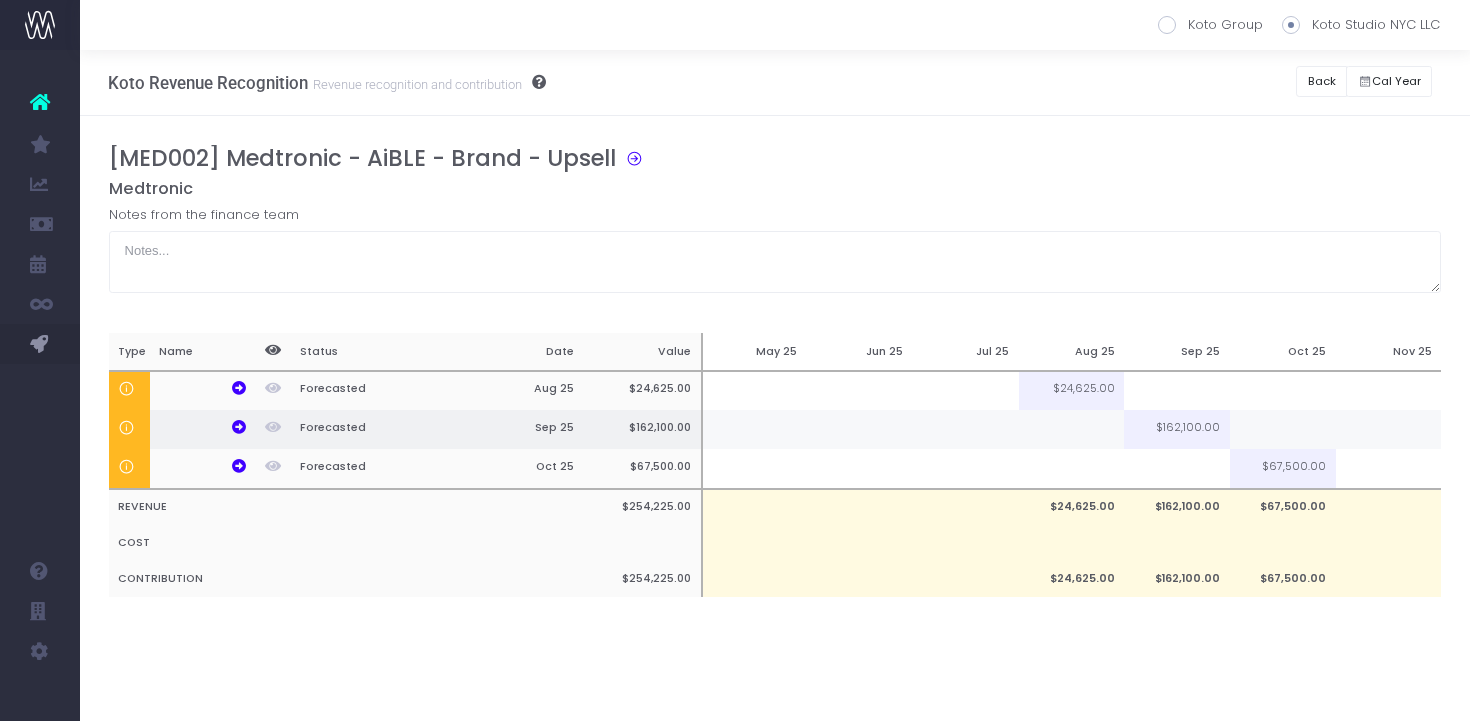 click at bounding box center (1072, 429) 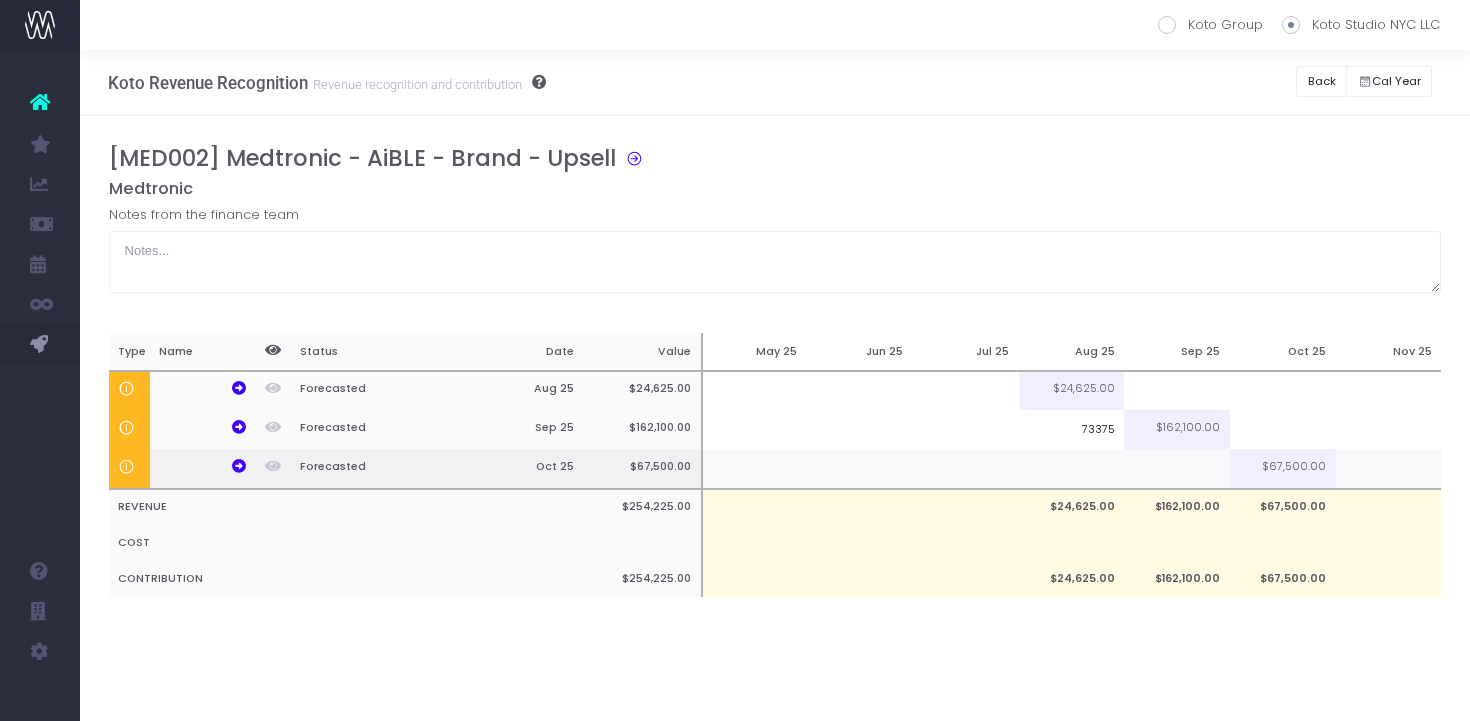 type on "73375" 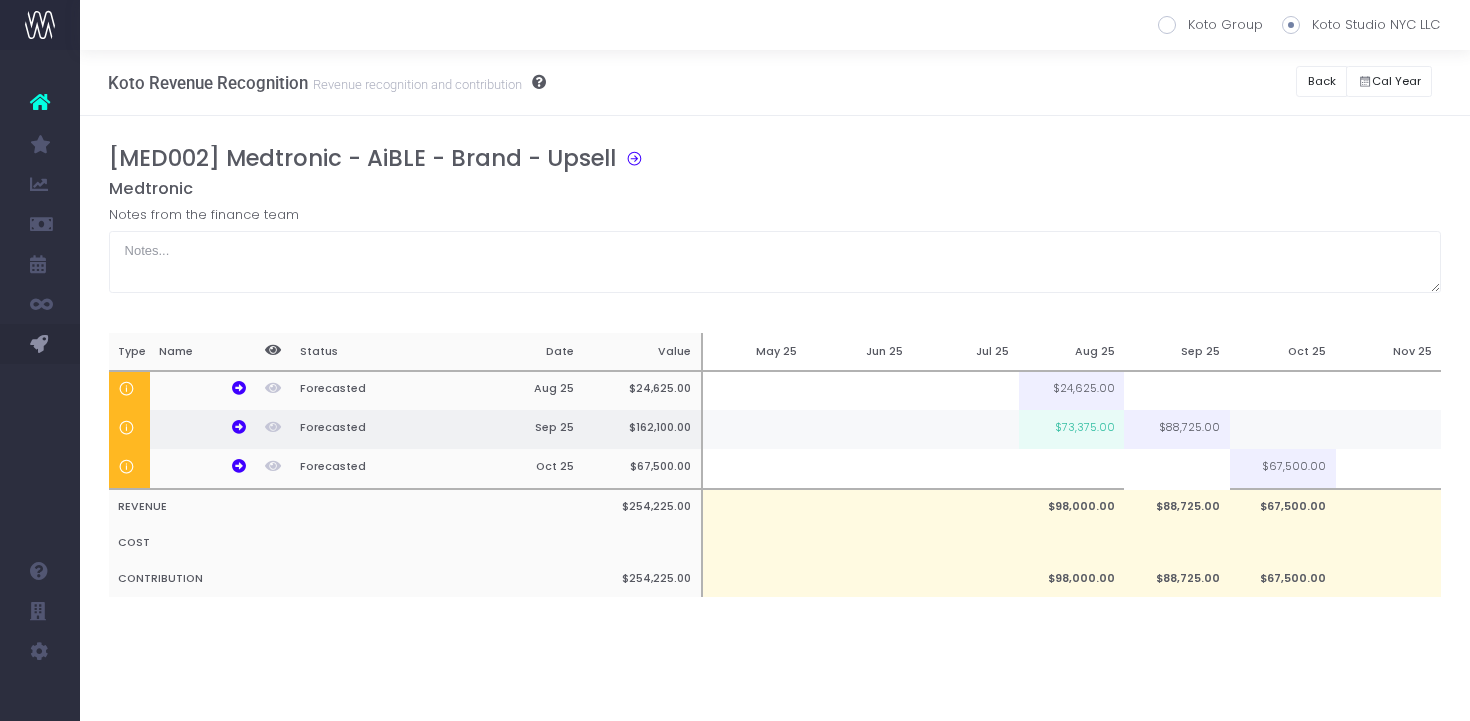 click on "$73,375.00" at bounding box center [1072, 429] 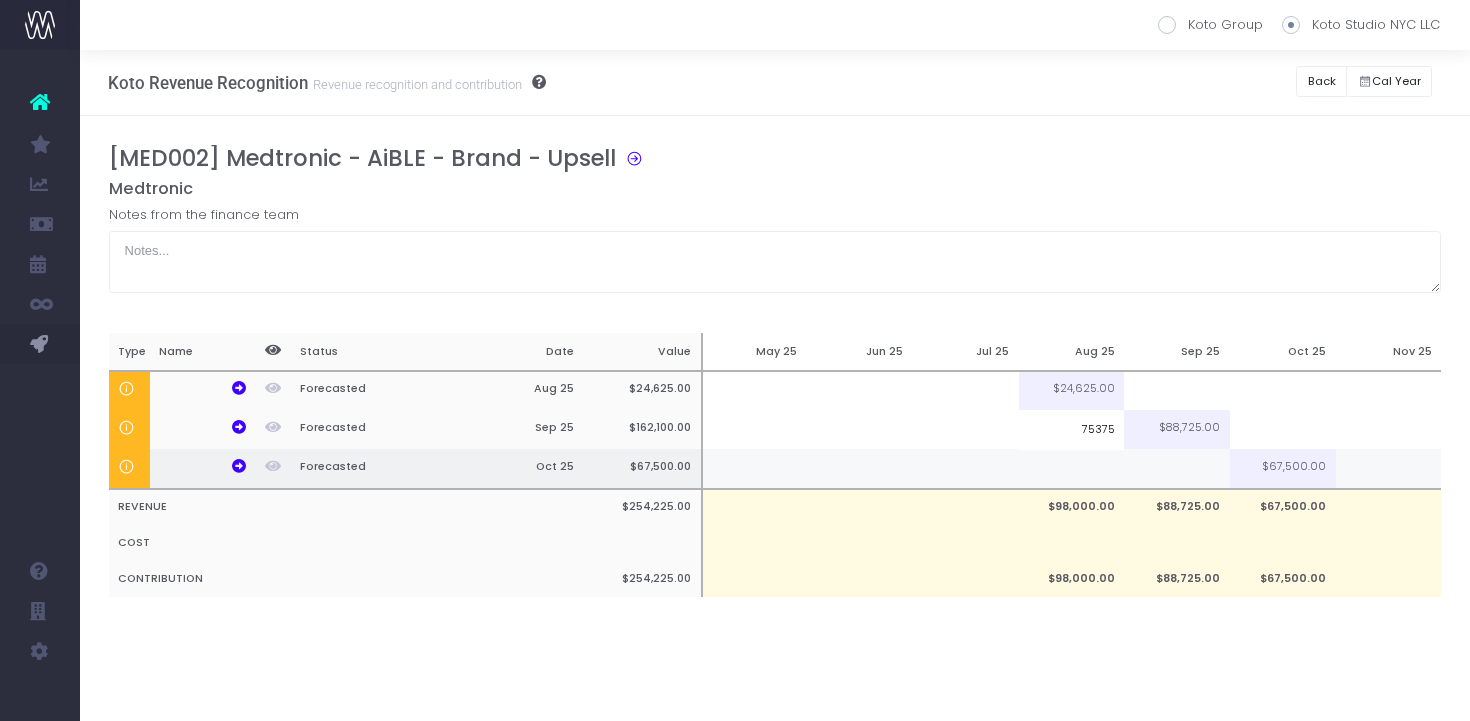 type on "75375" 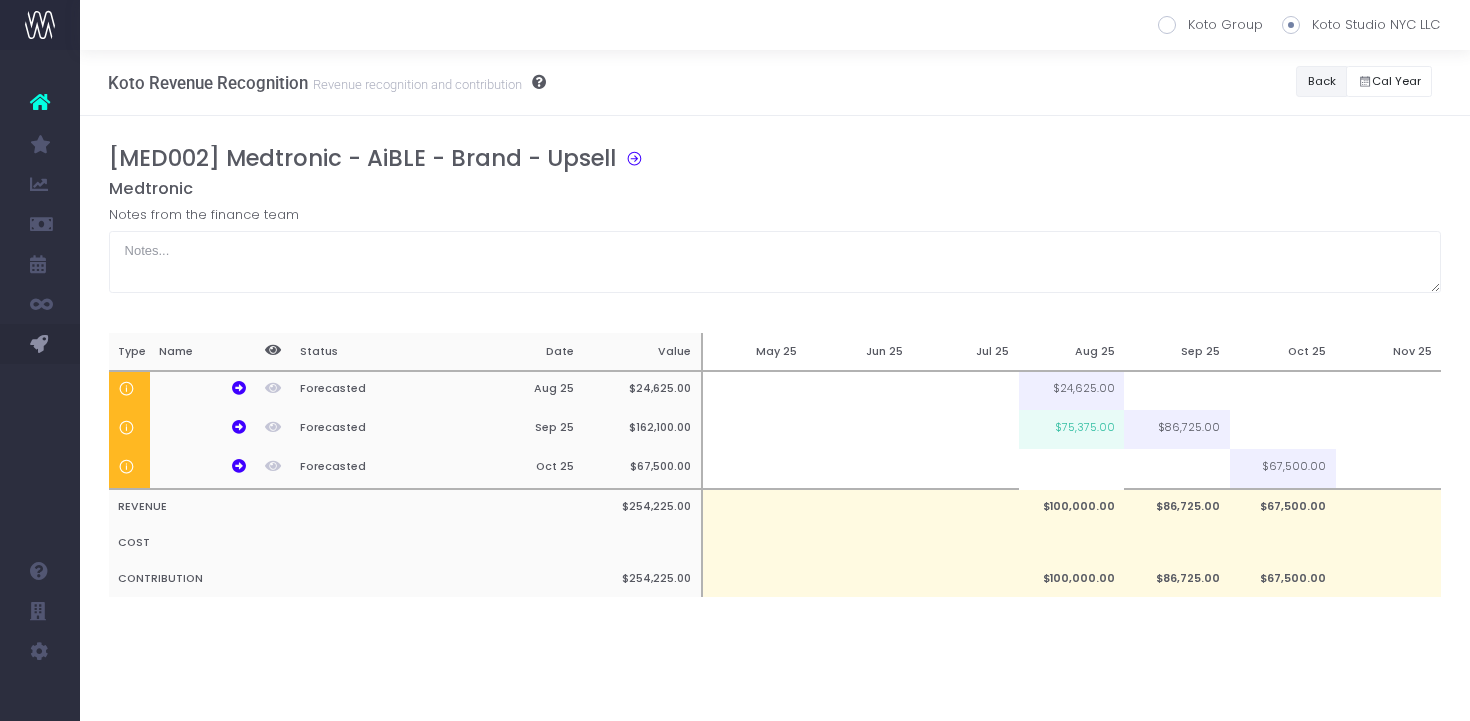 click on "Back" at bounding box center (1321, 81) 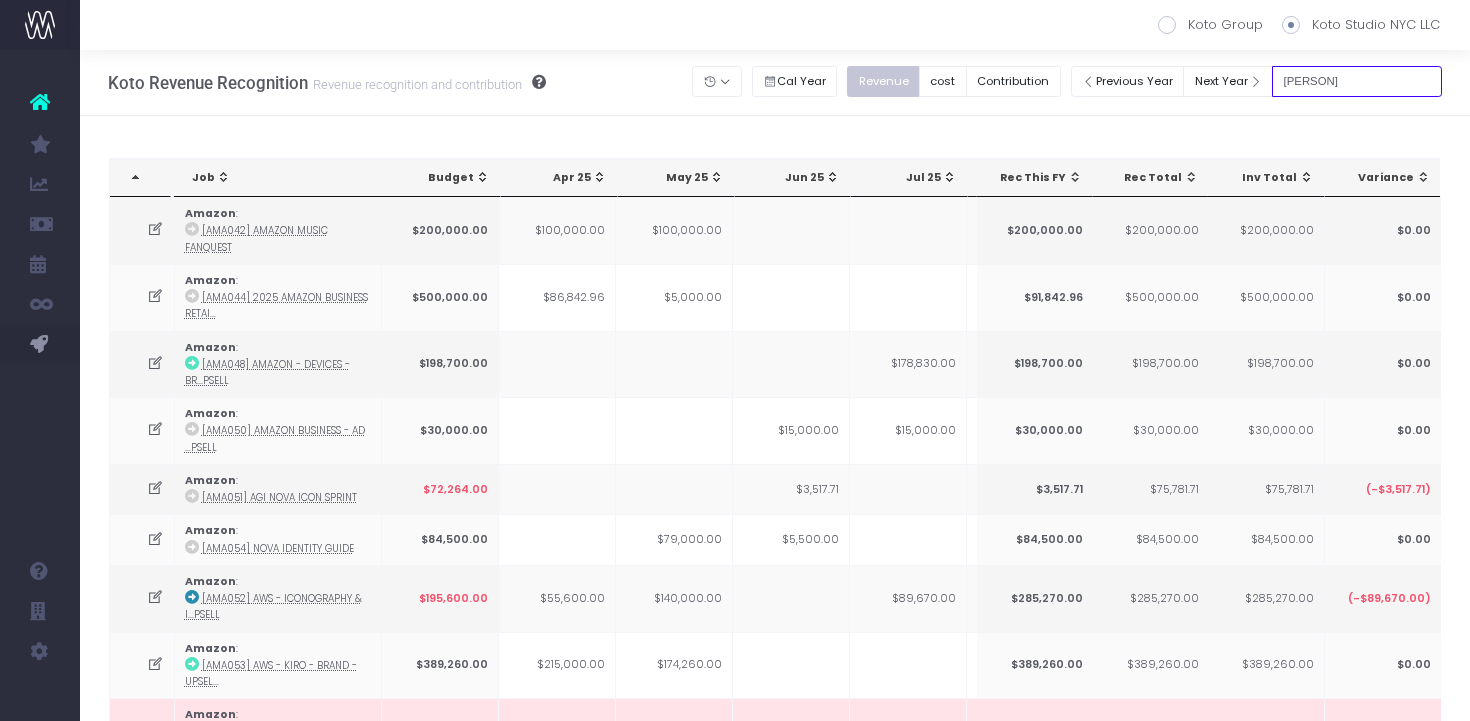 click on "[PERSON]" at bounding box center [1357, 81] 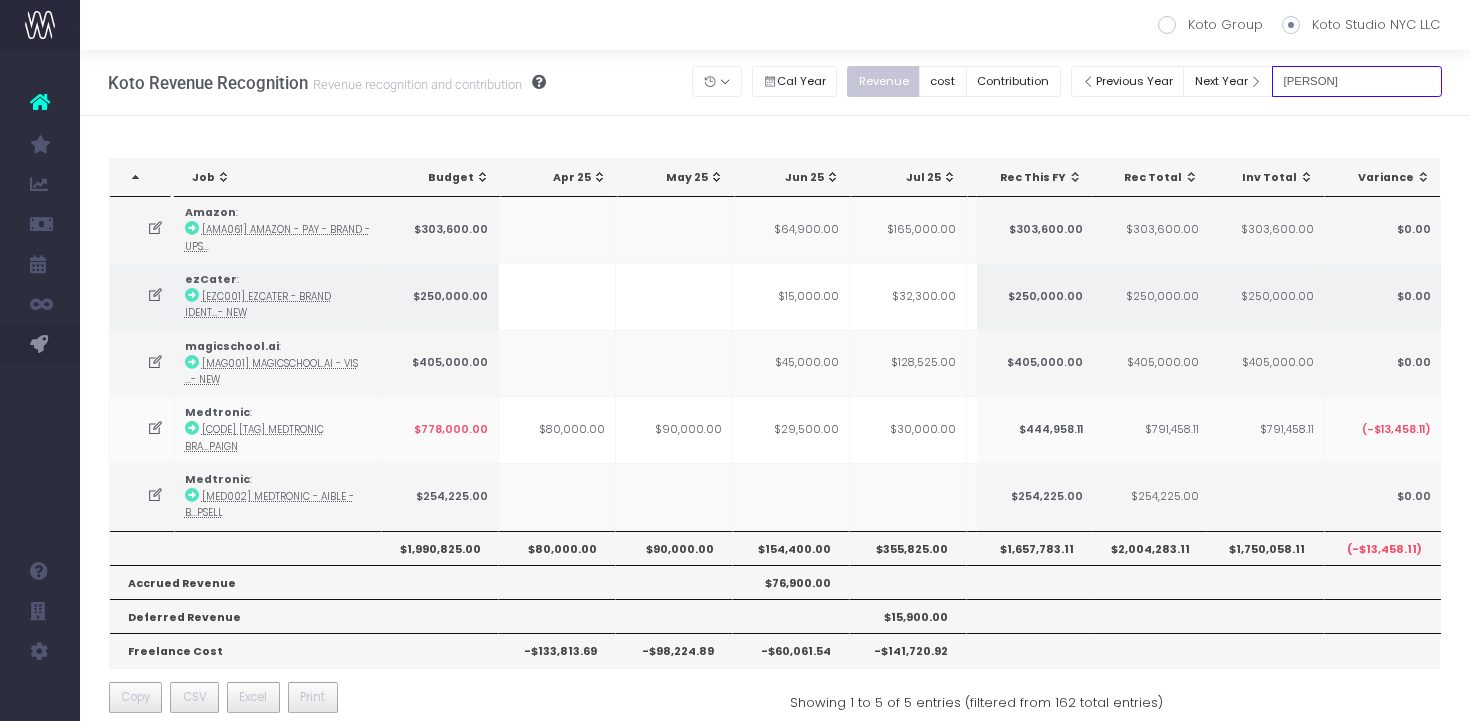 scroll, scrollTop: 0, scrollLeft: 30, axis: horizontal 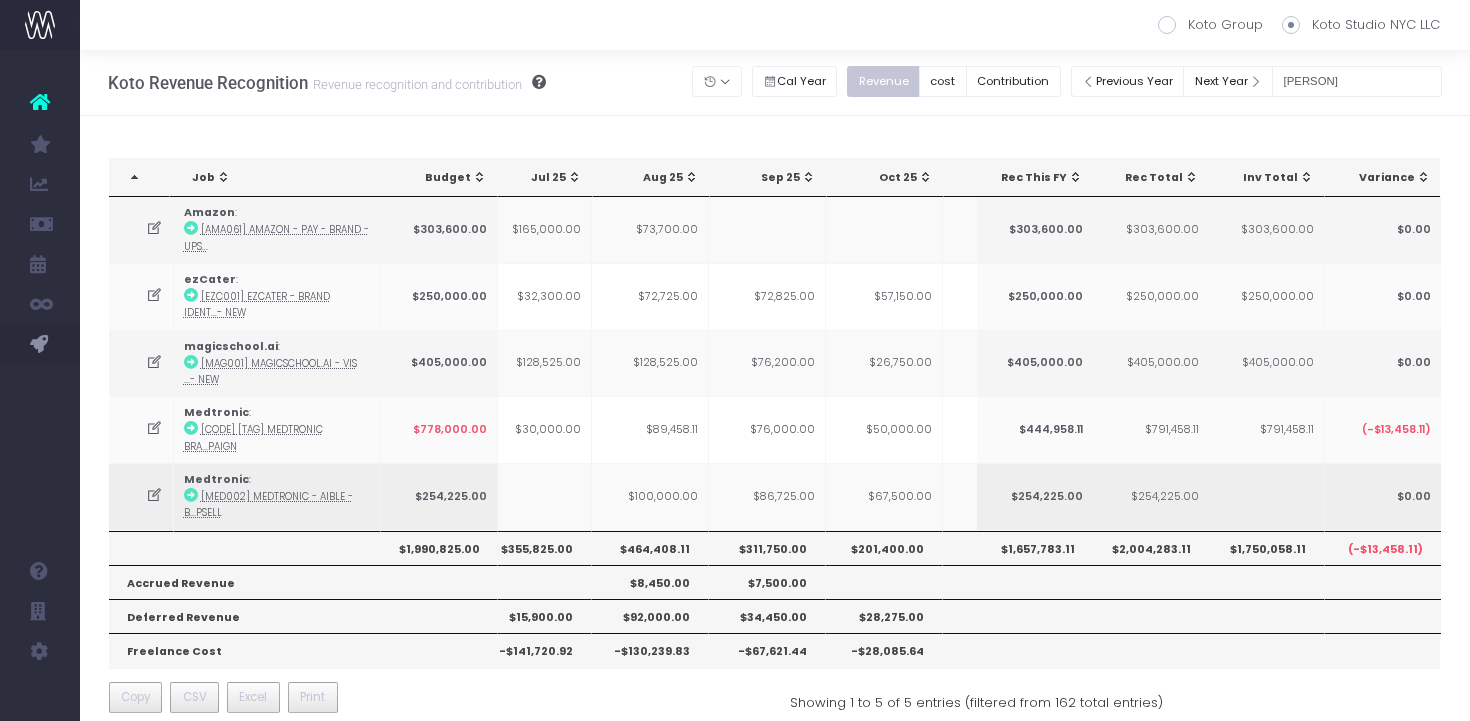 click at bounding box center [141, 496] 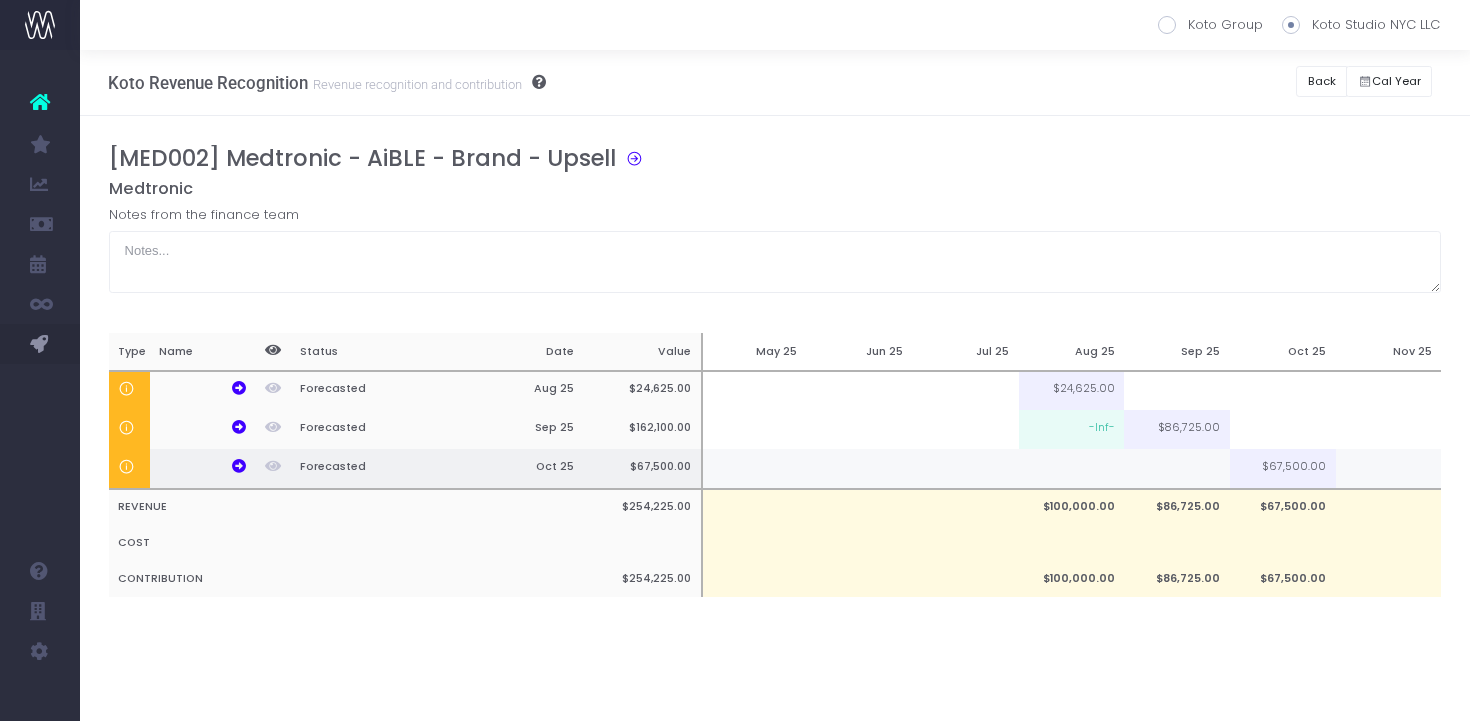 click at bounding box center [1177, 469] 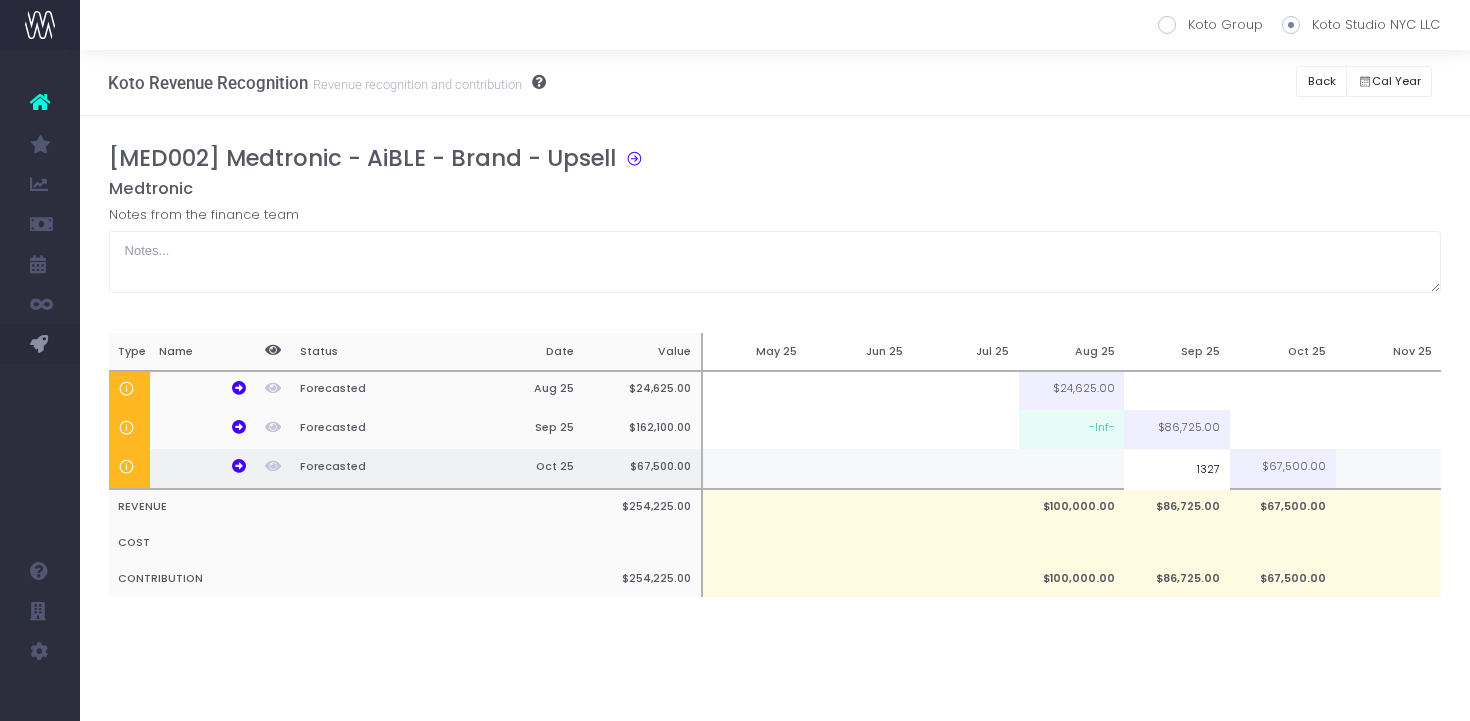 type on "13275" 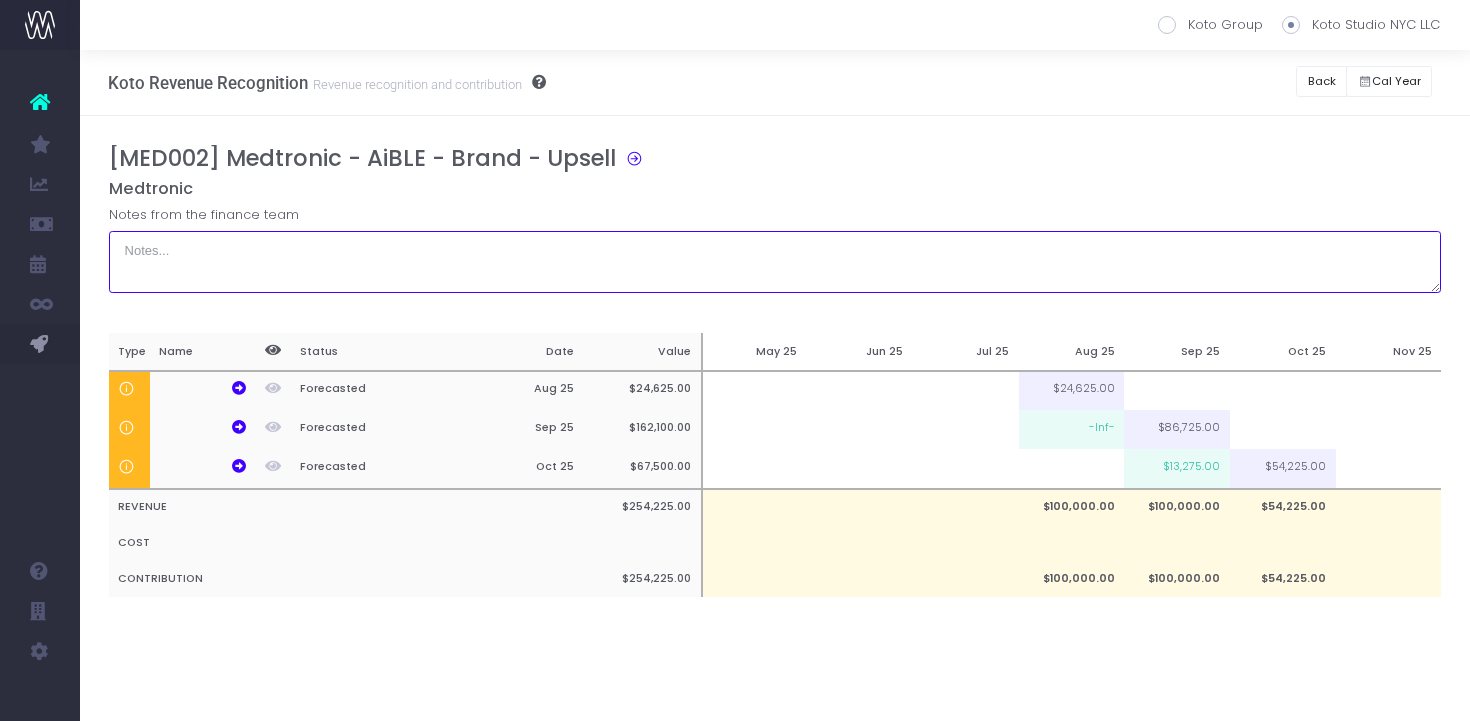 click at bounding box center [775, 262] 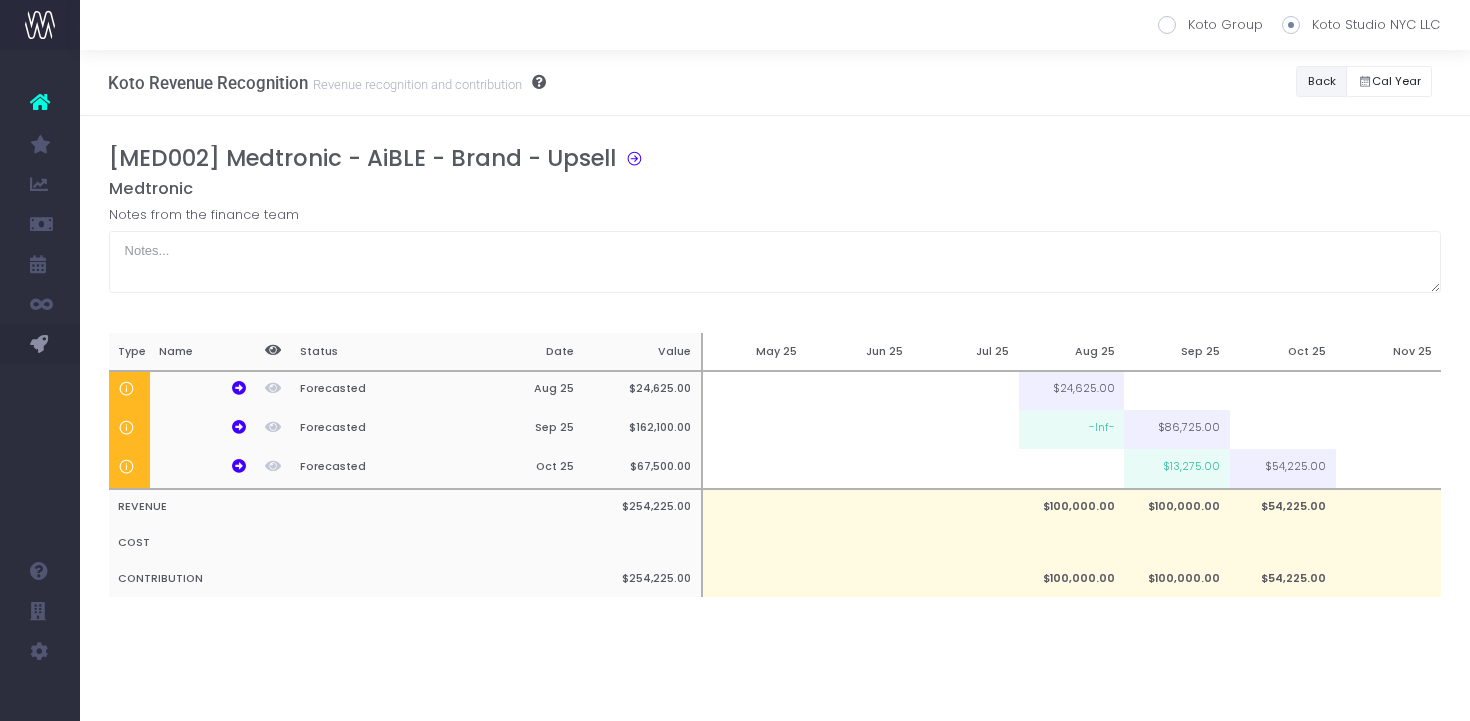 click on "Back" at bounding box center (1321, 81) 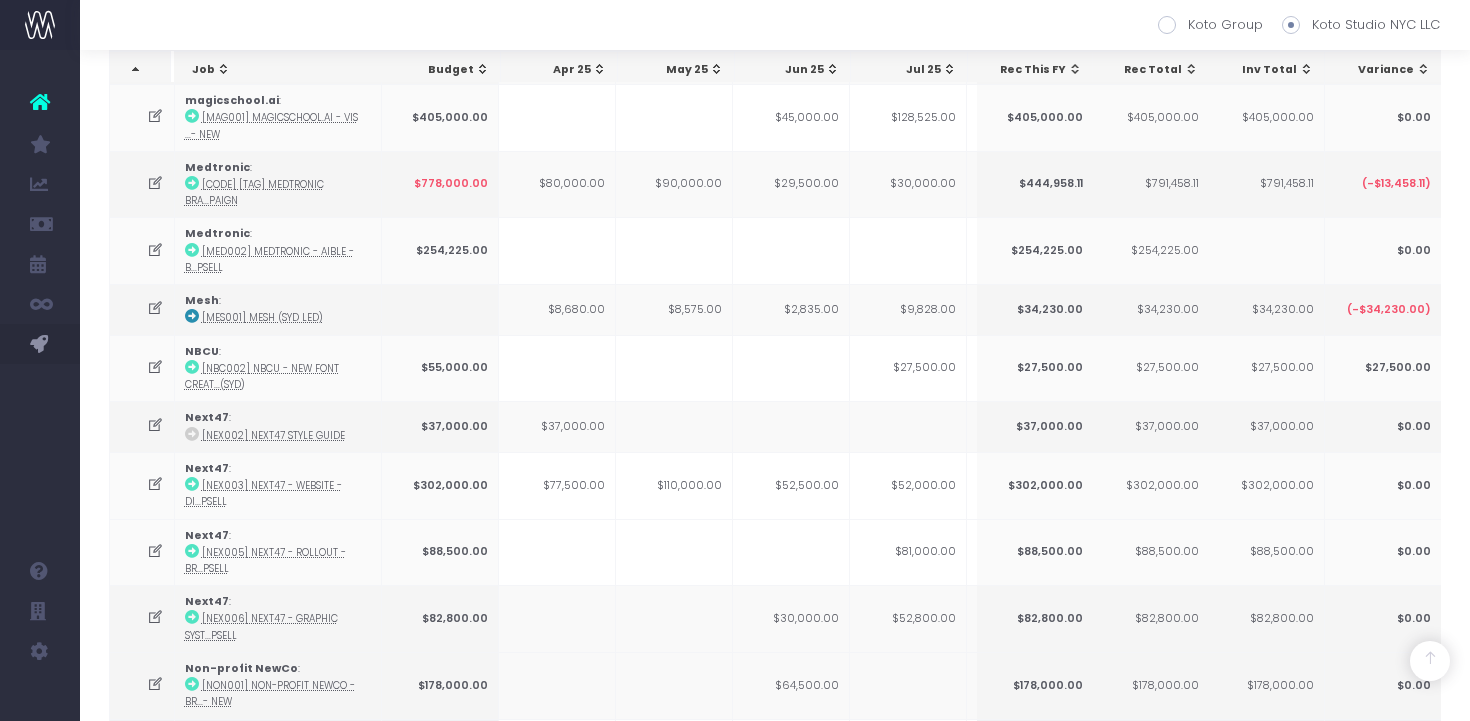 scroll, scrollTop: 2067, scrollLeft: 0, axis: vertical 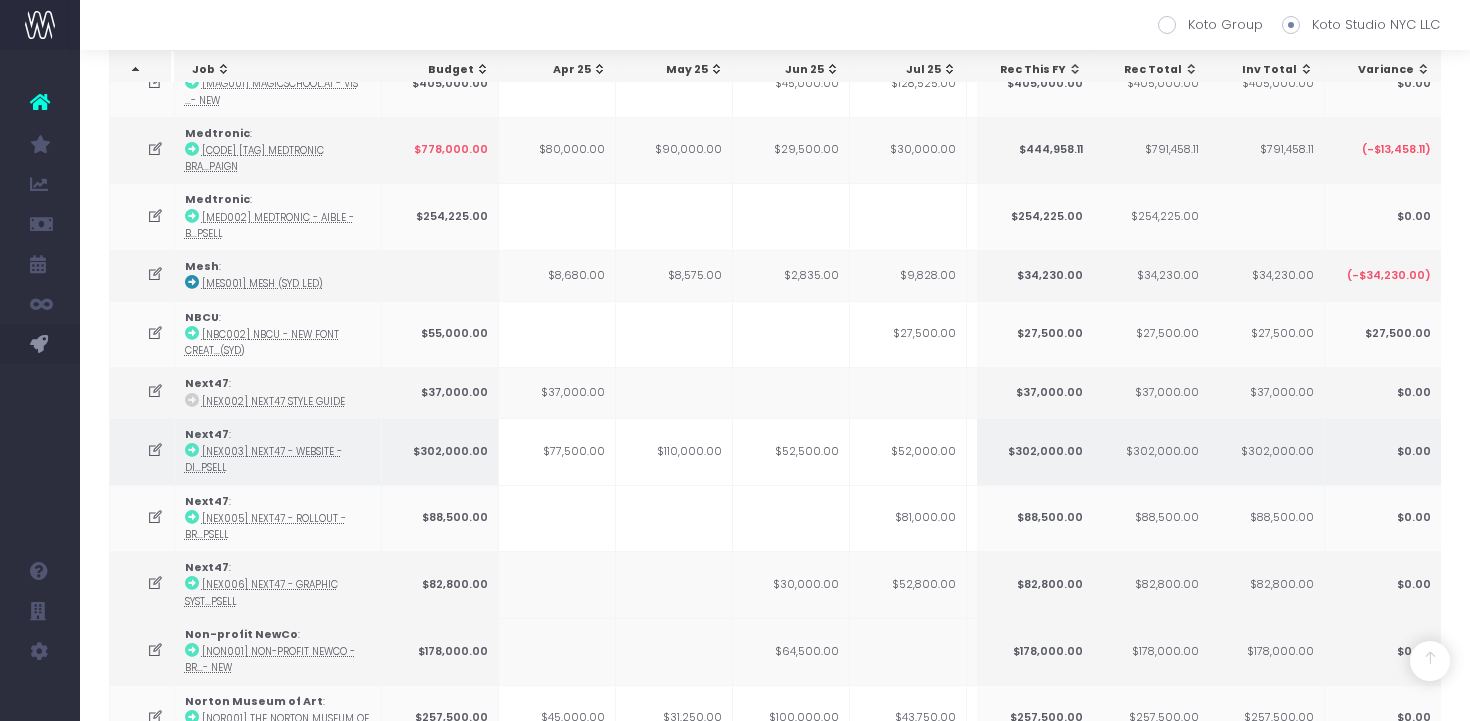 click on "$52,500.00" at bounding box center (791, 451) 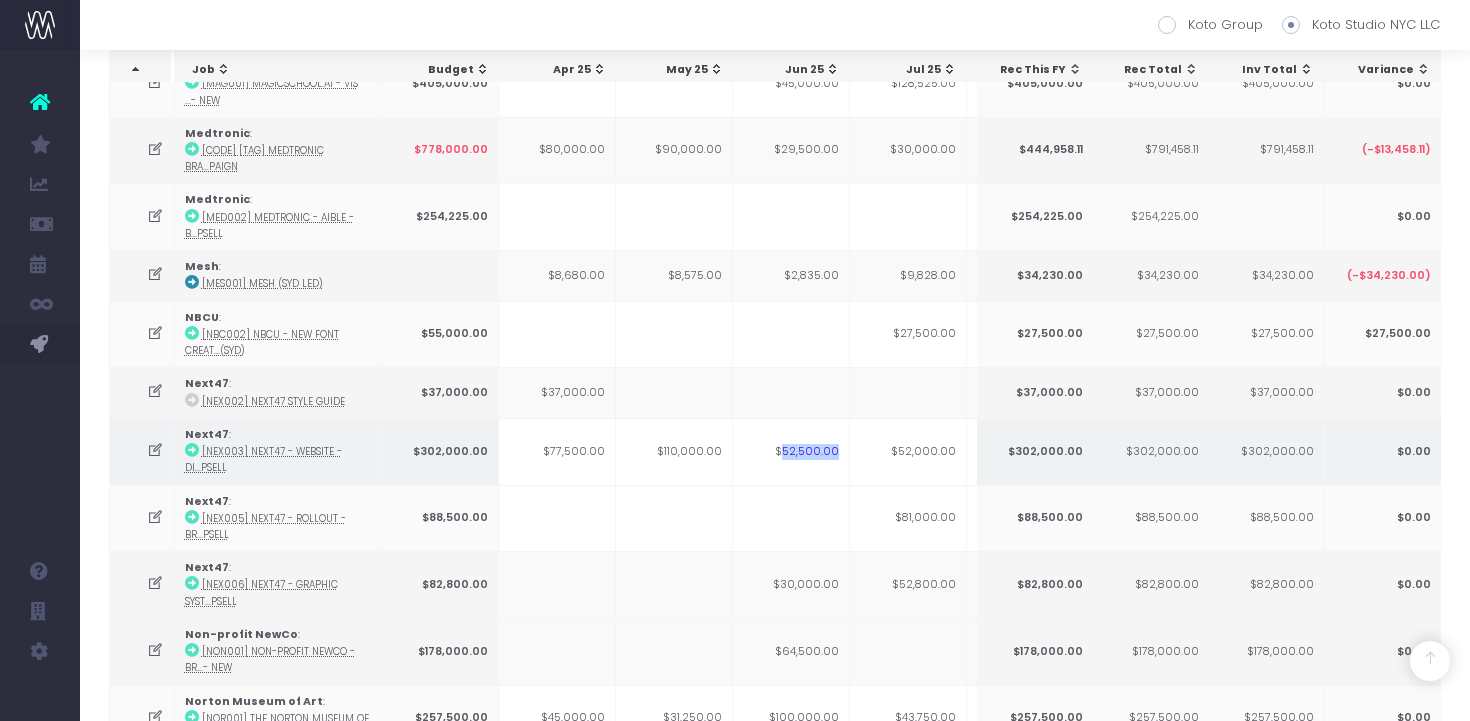 click on "$52,500.00" at bounding box center (791, 451) 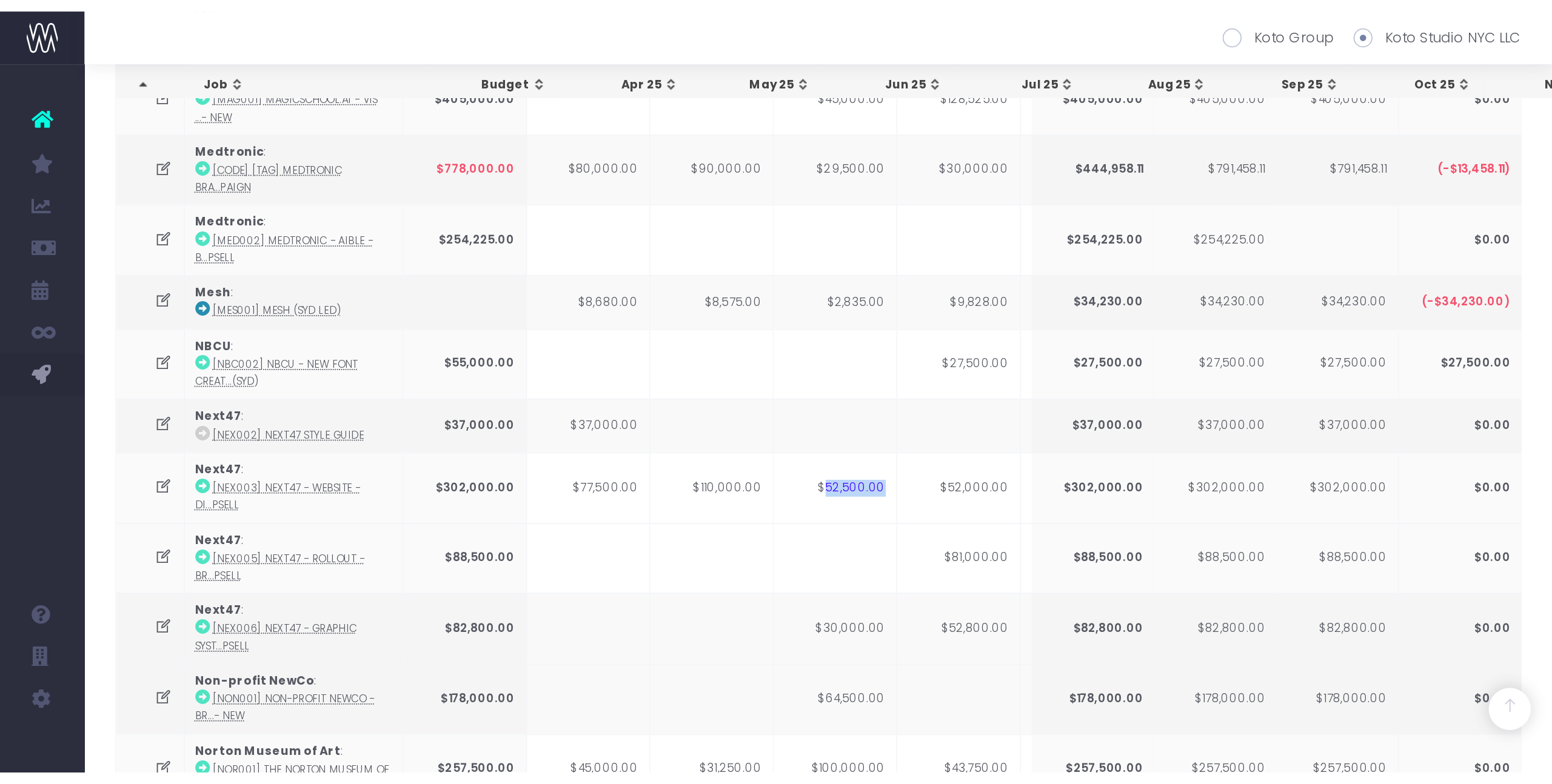 scroll, scrollTop: 941, scrollLeft: 0, axis: vertical 